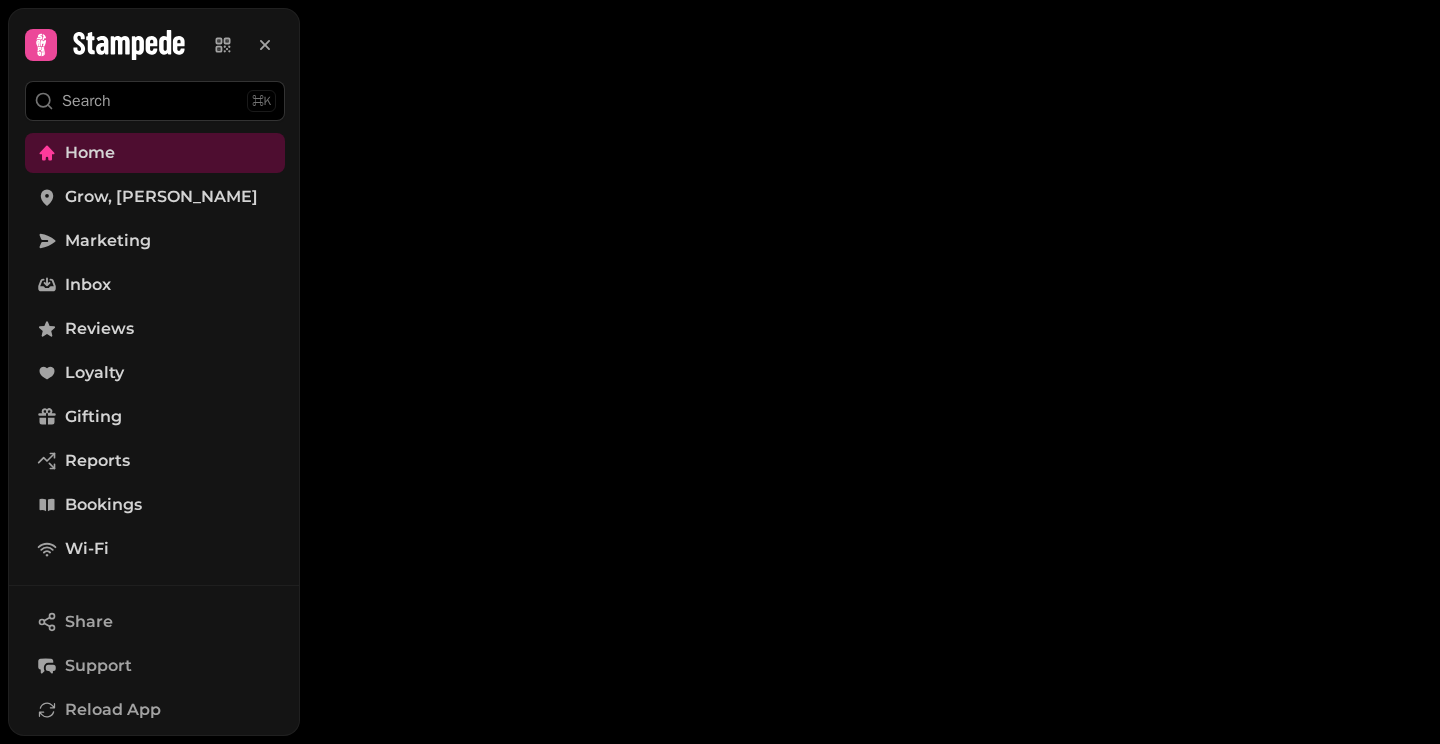 scroll, scrollTop: 0, scrollLeft: 0, axis: both 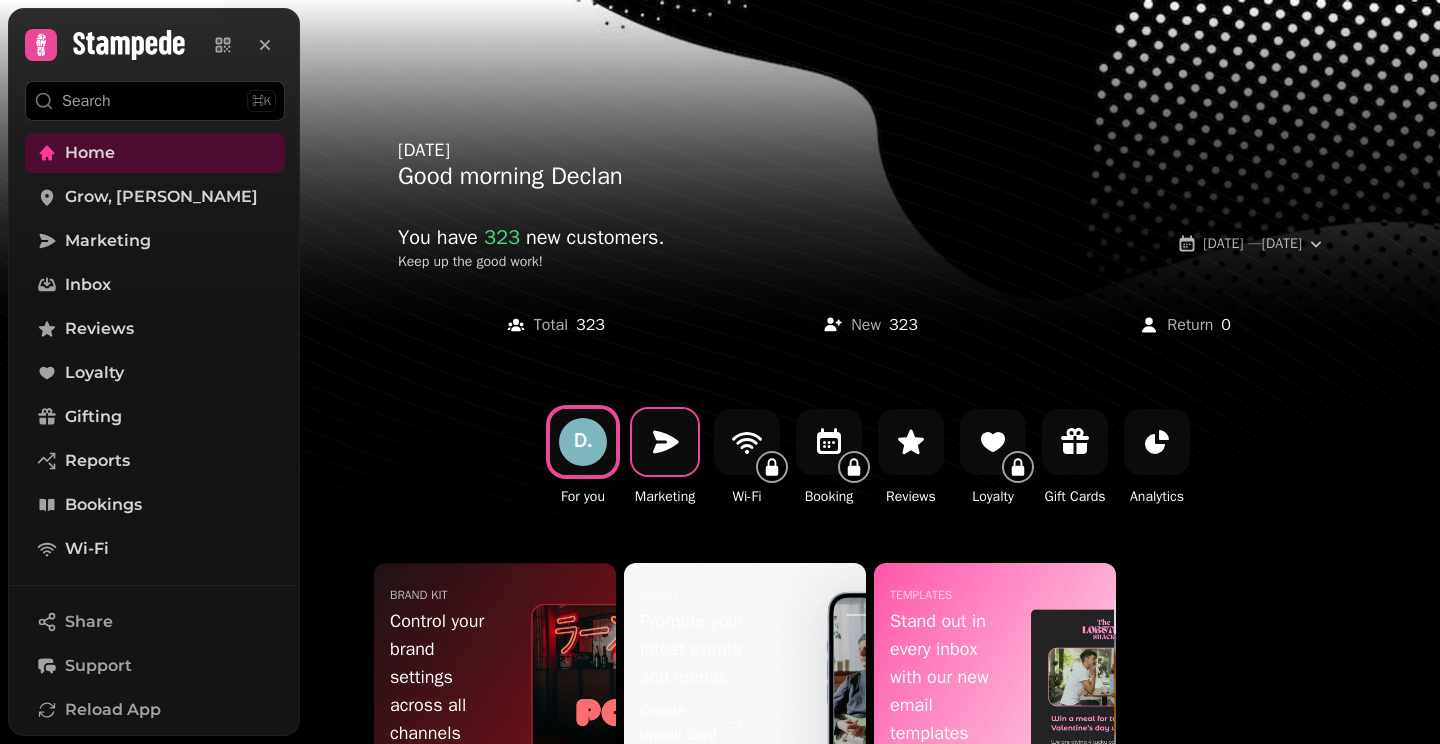 click at bounding box center [665, 442] 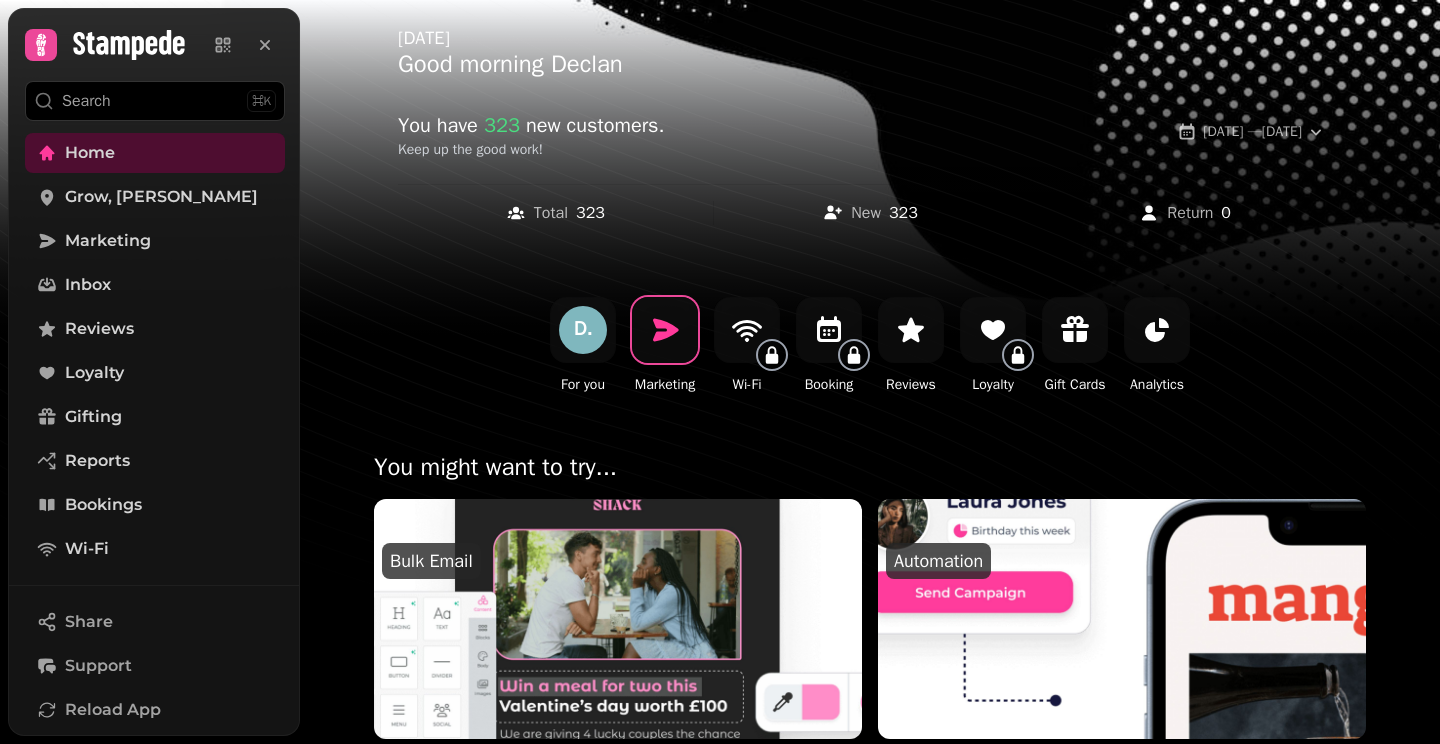 scroll, scrollTop: 151, scrollLeft: 0, axis: vertical 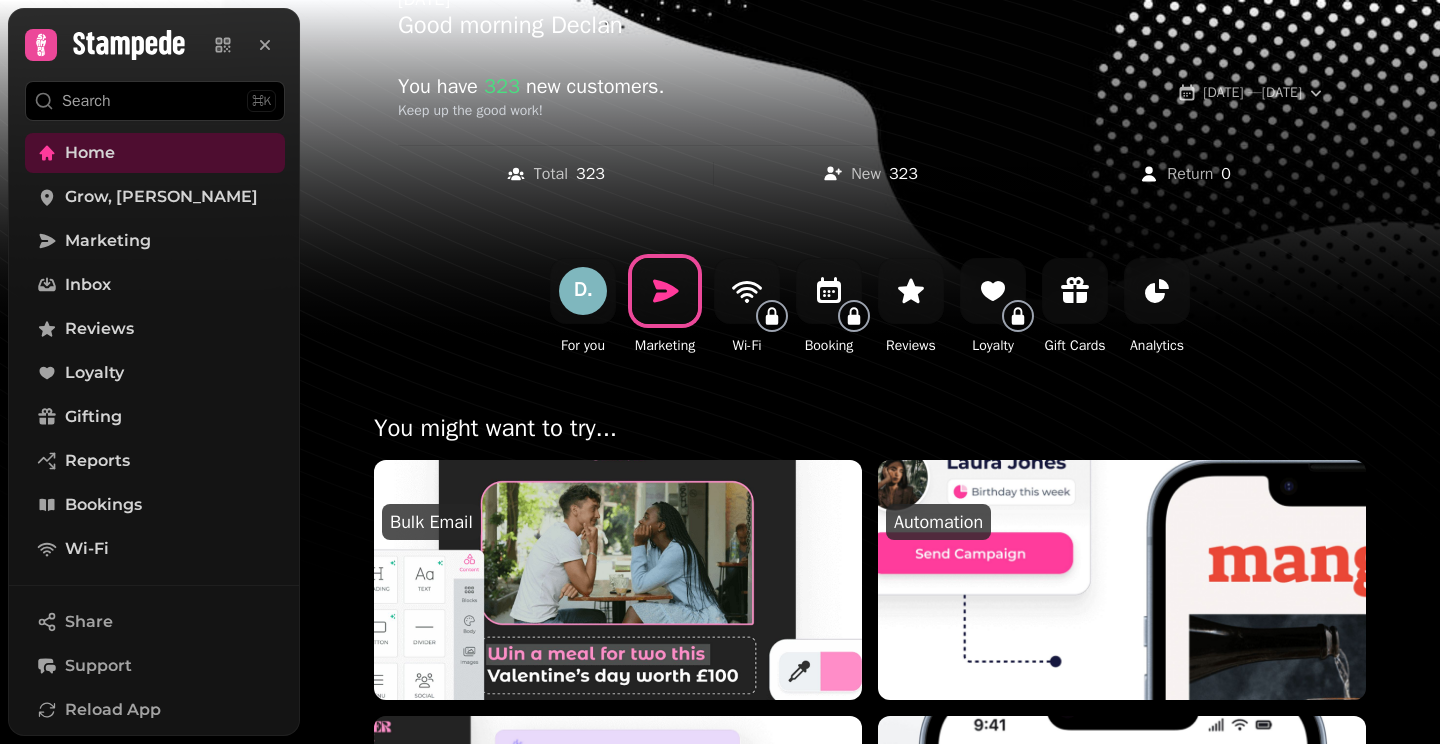 click at bounding box center [618, 482] 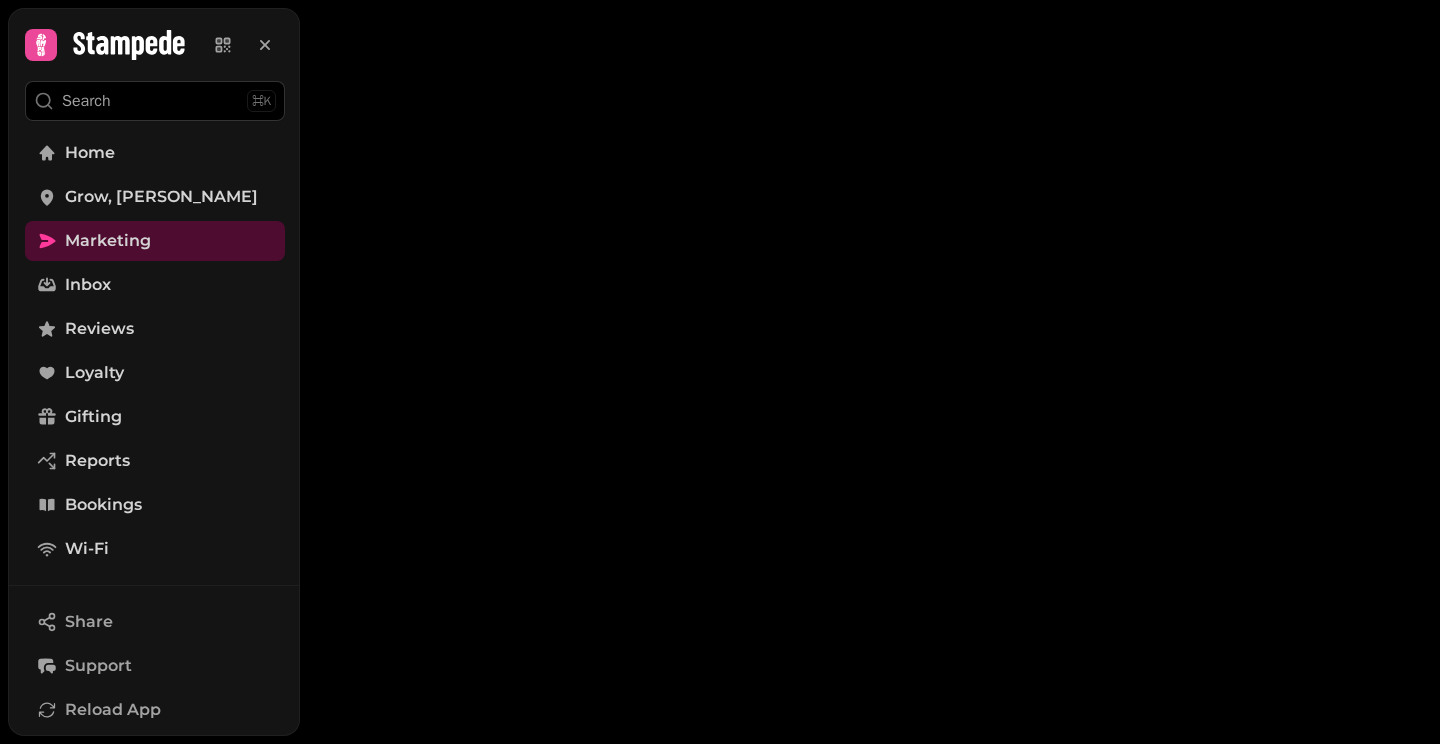 scroll, scrollTop: 0, scrollLeft: 0, axis: both 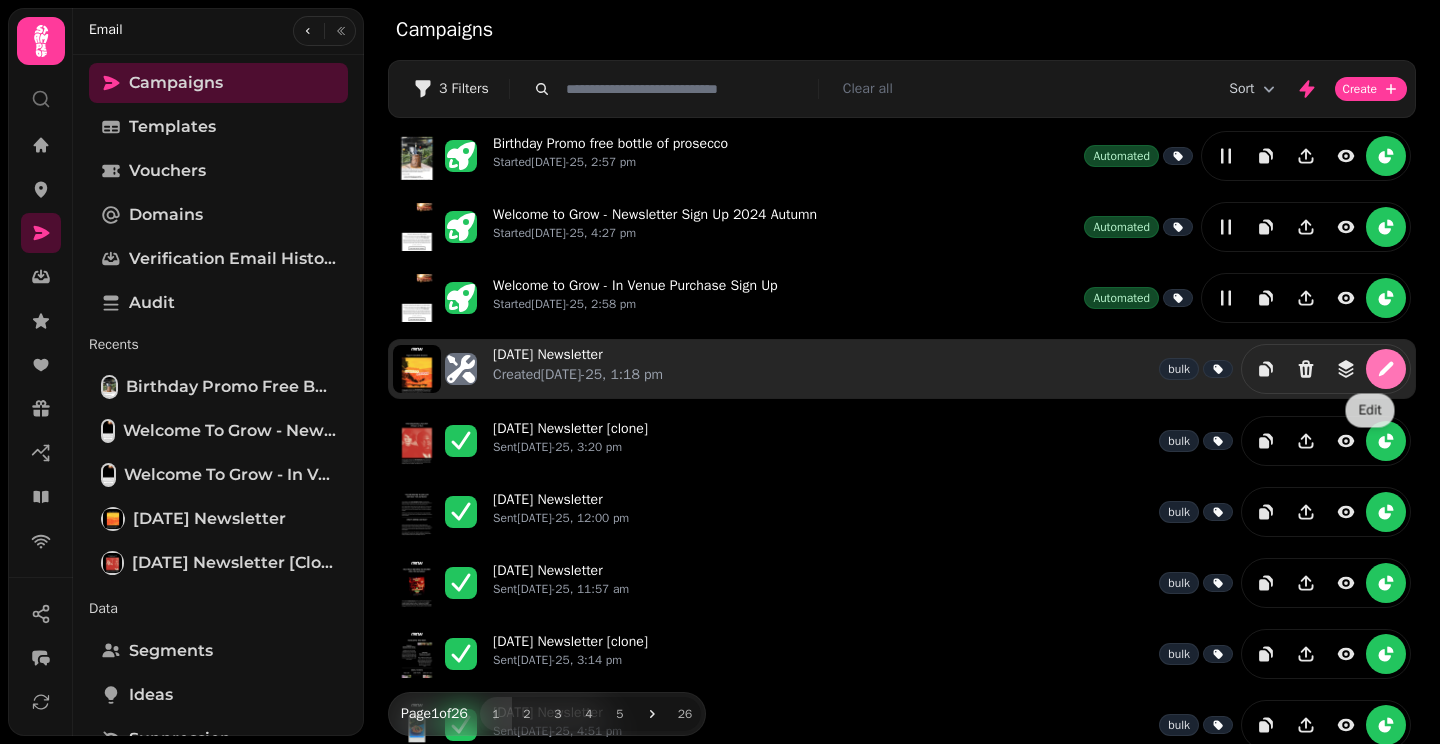click 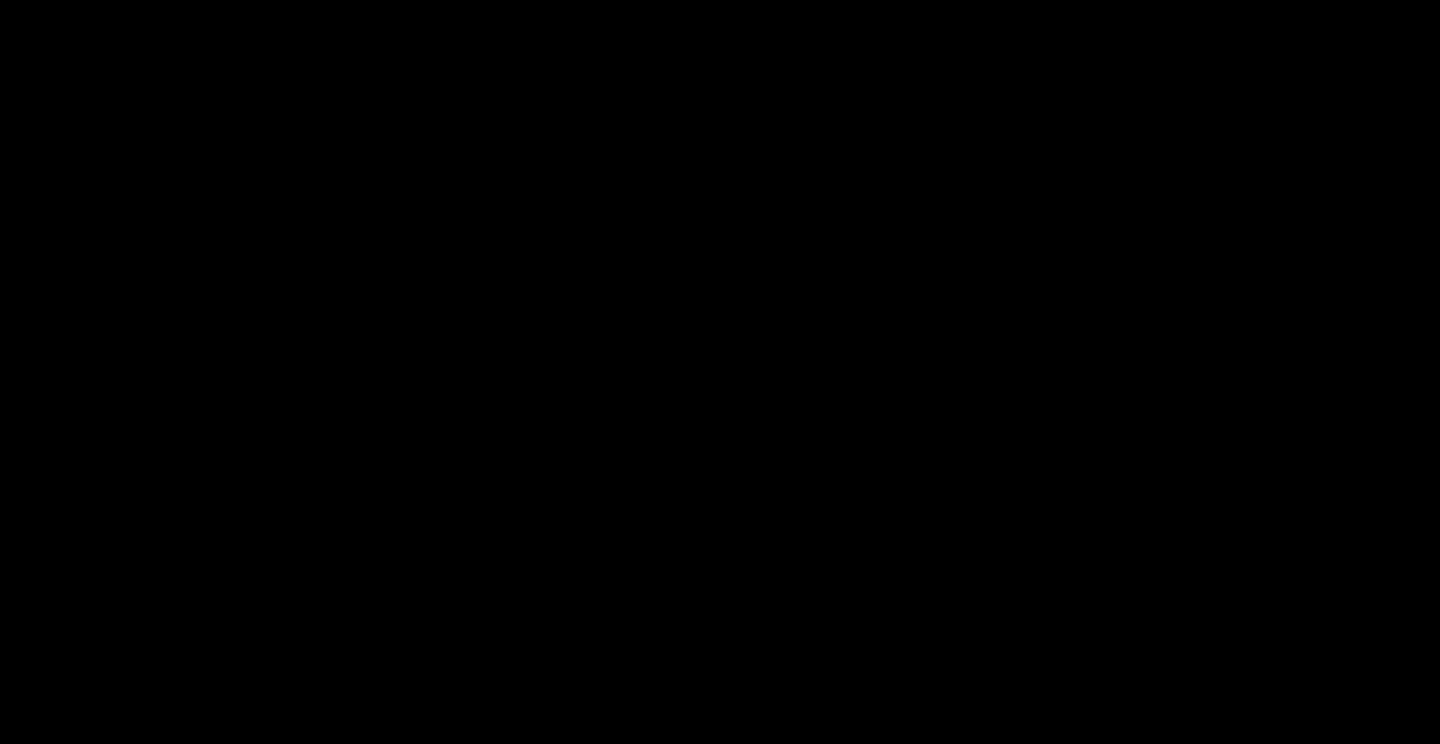 select on "**********" 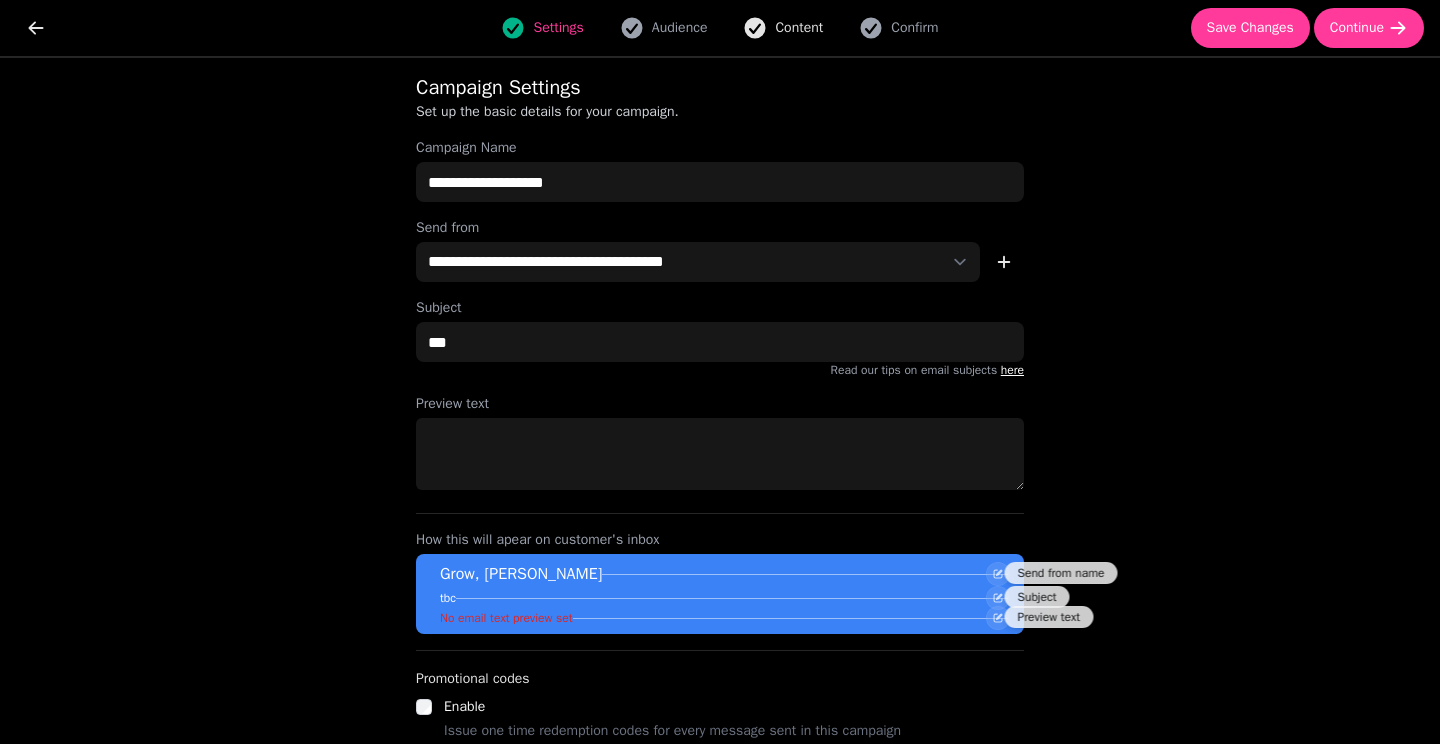 click 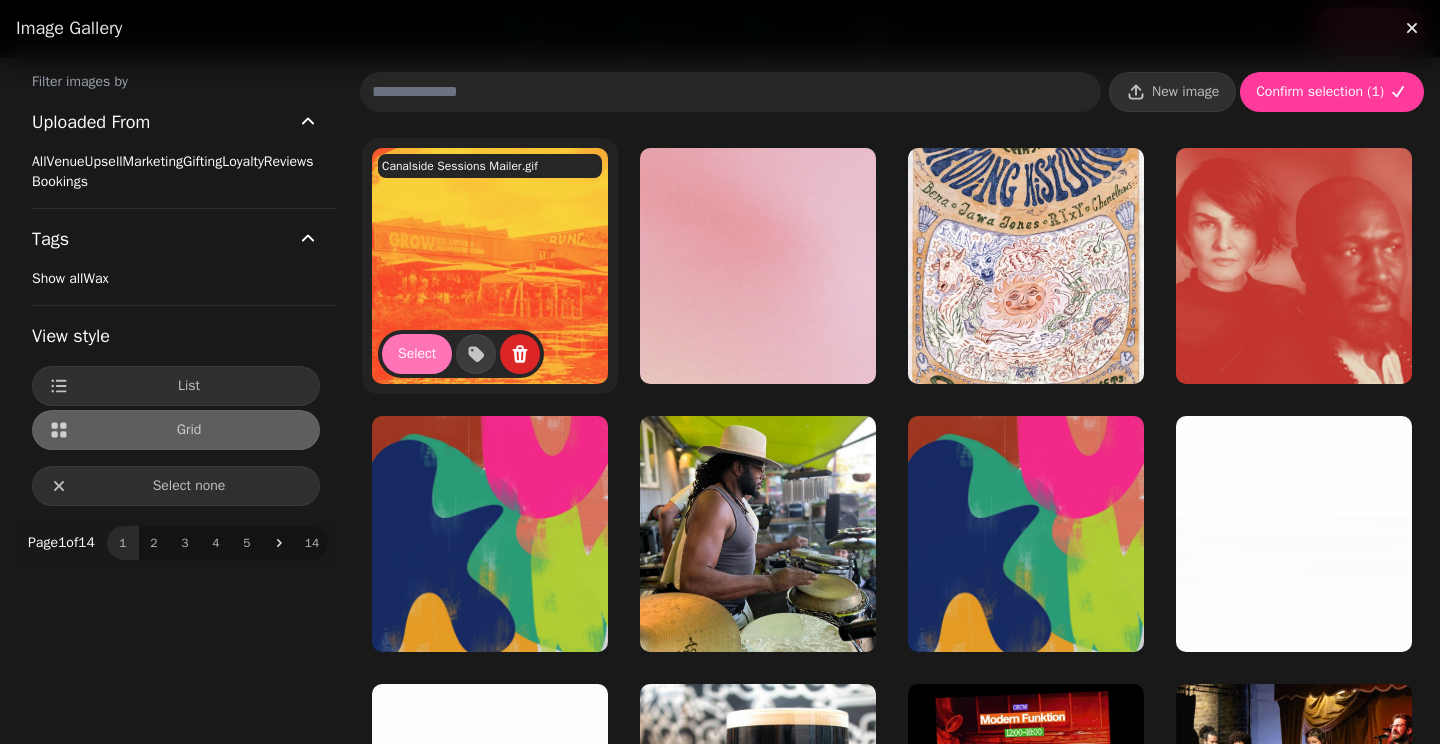 click on "Select" at bounding box center [417, 354] 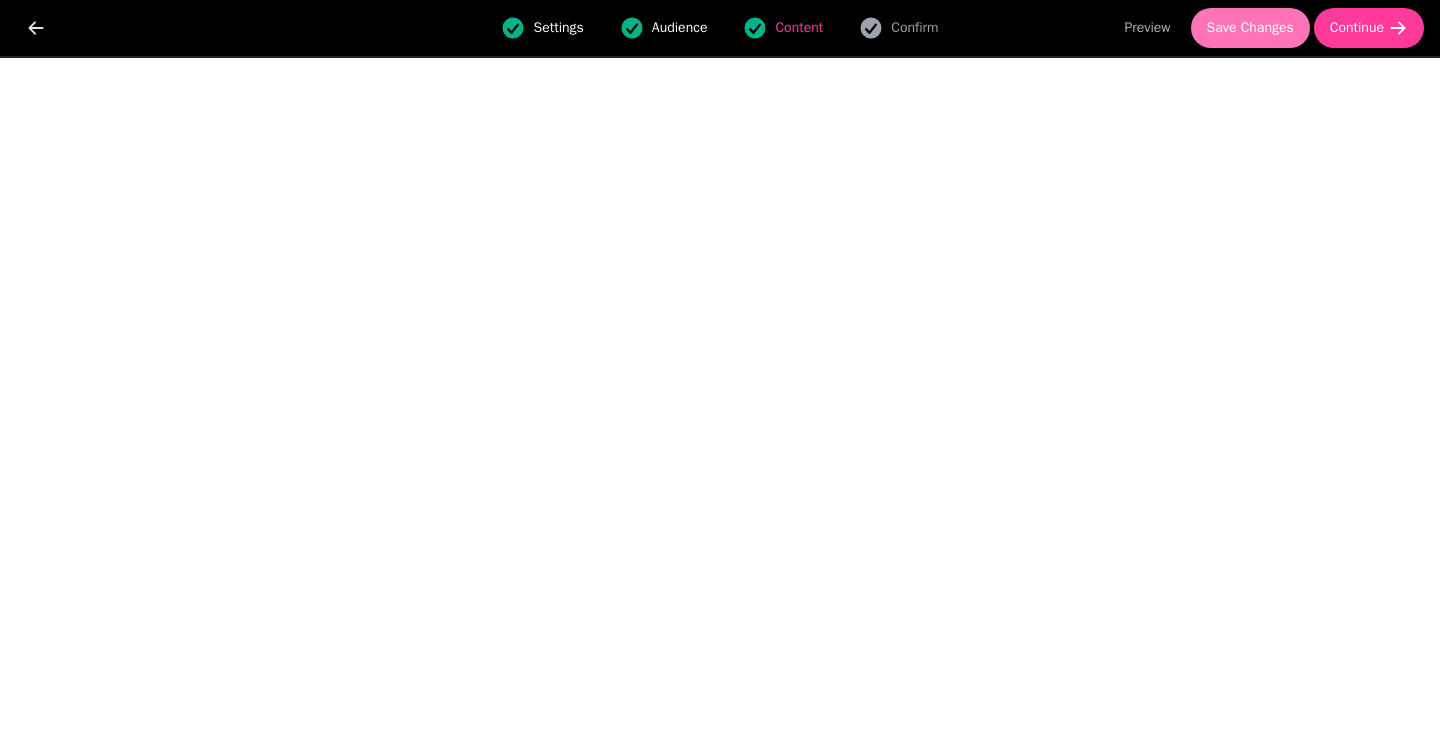click on "Save Changes" at bounding box center (1250, 28) 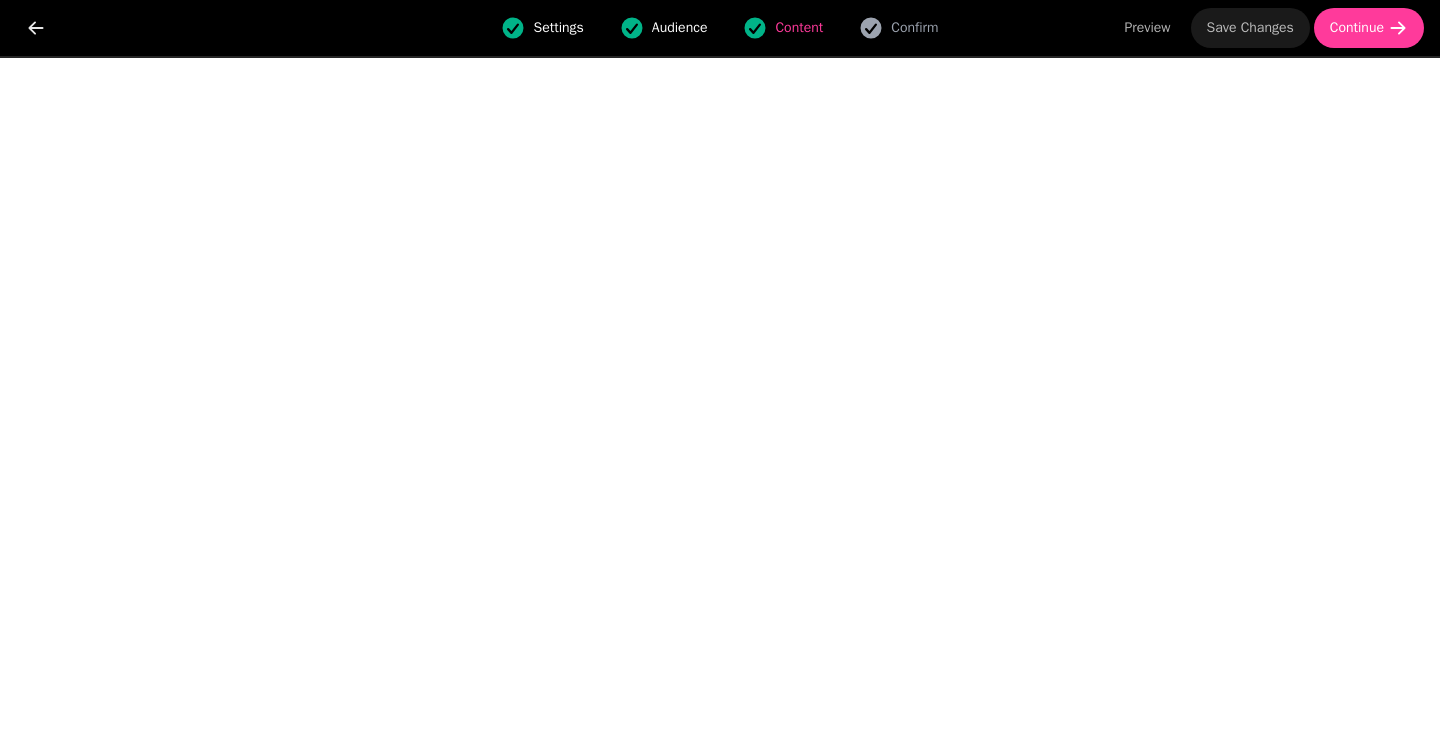click on "Save Changes" at bounding box center [1250, 28] 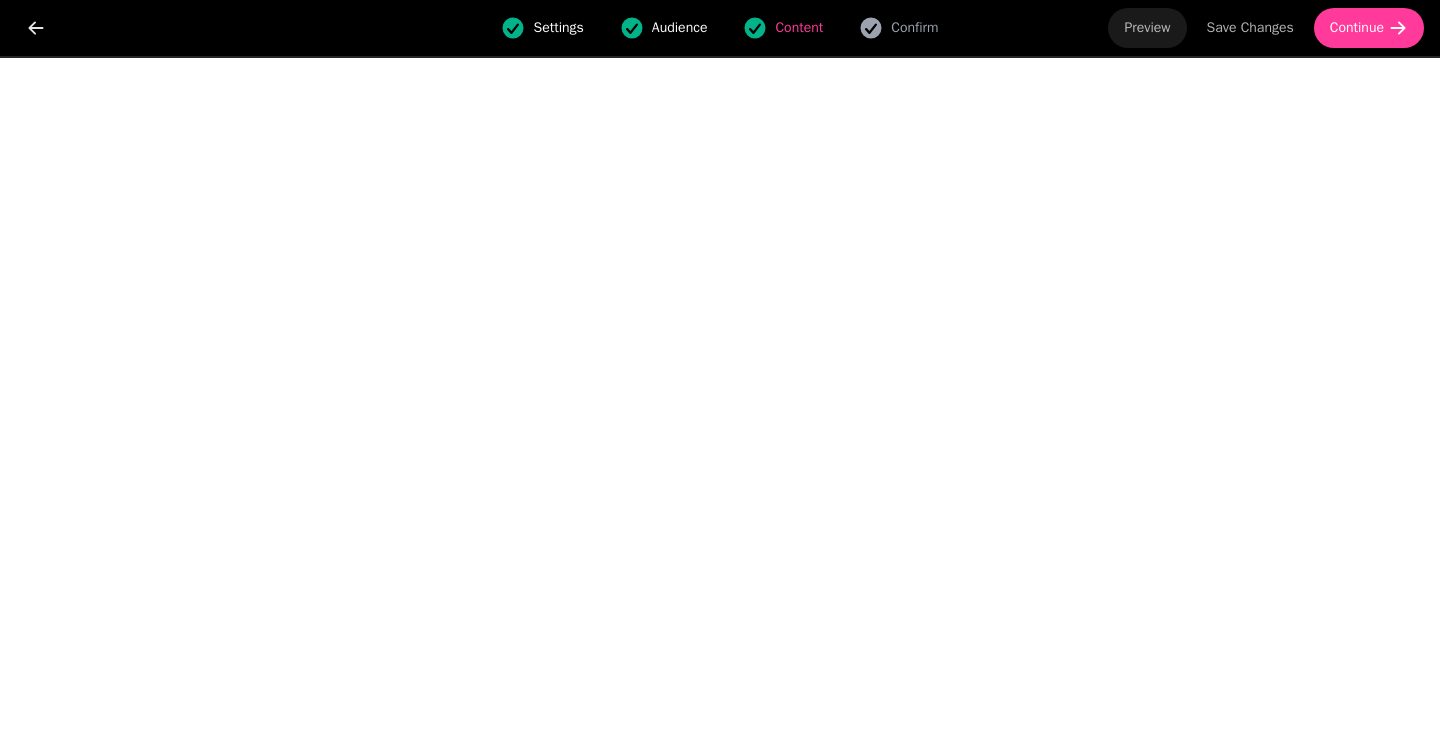 click on "Preview" at bounding box center [1147, 28] 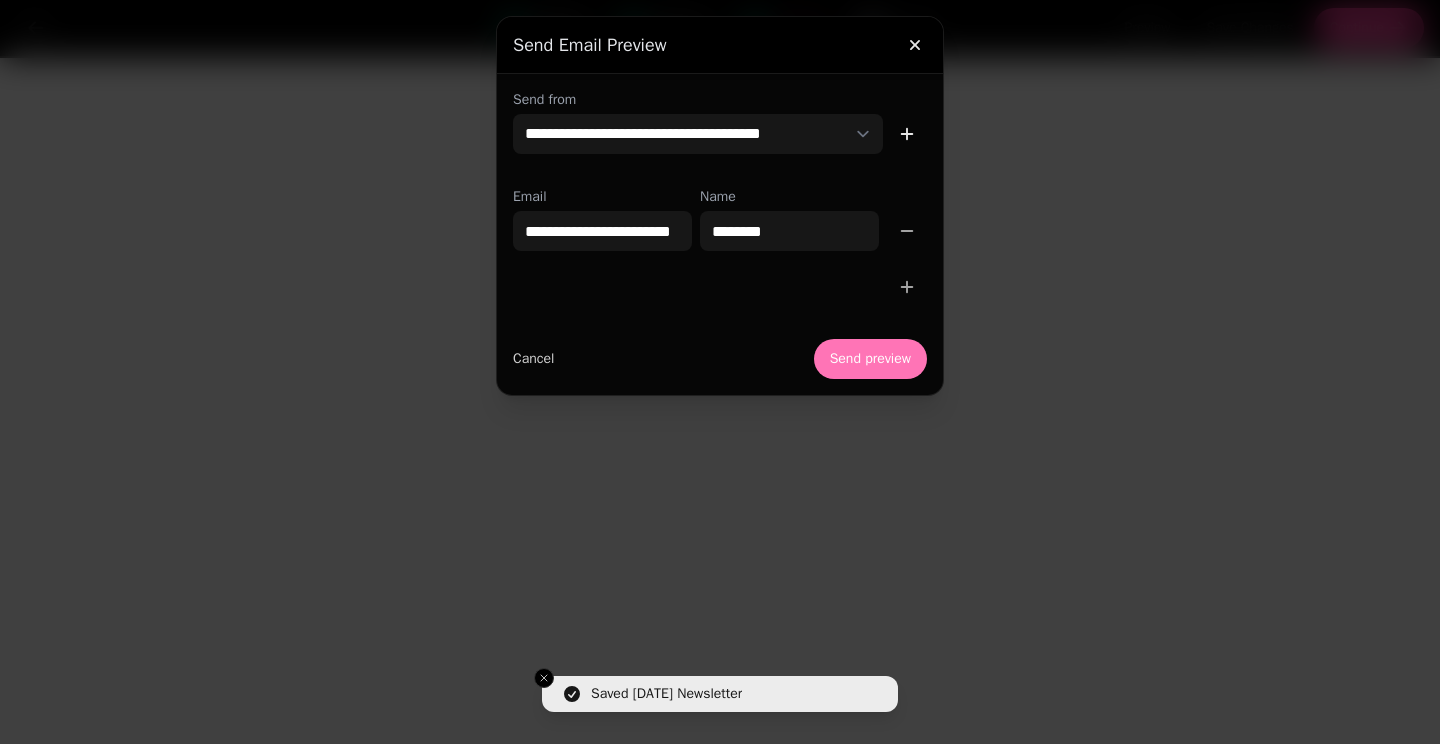 click on "Send preview" at bounding box center [870, 359] 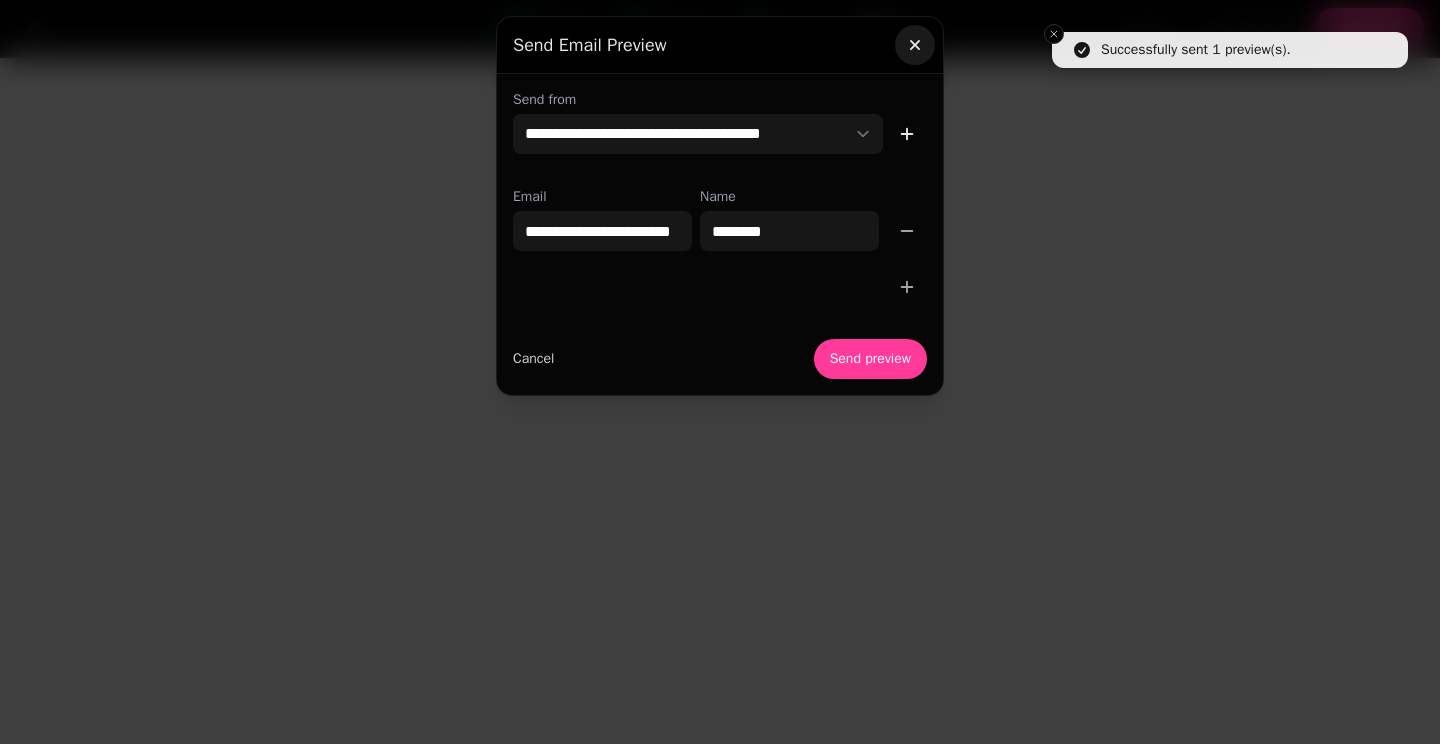 click 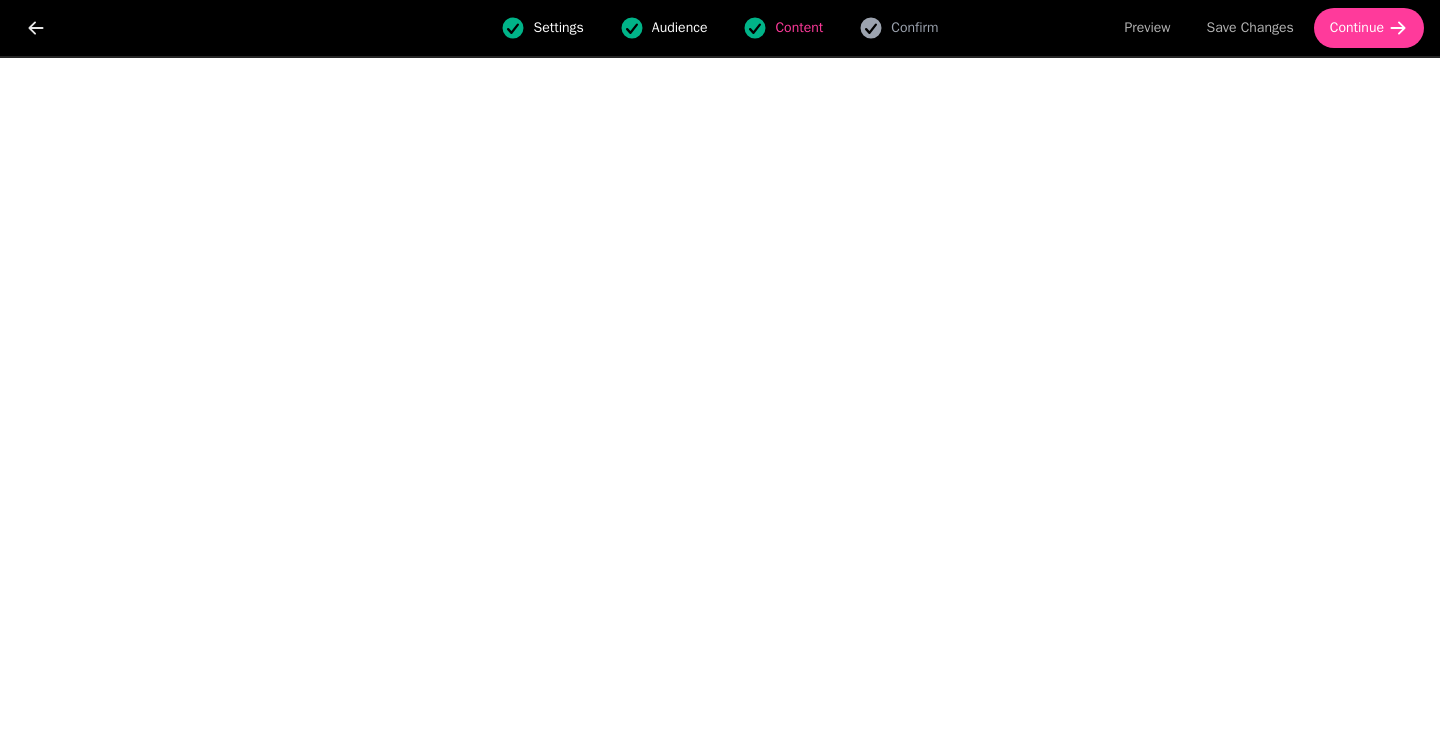 click on "Settings" at bounding box center [558, 28] 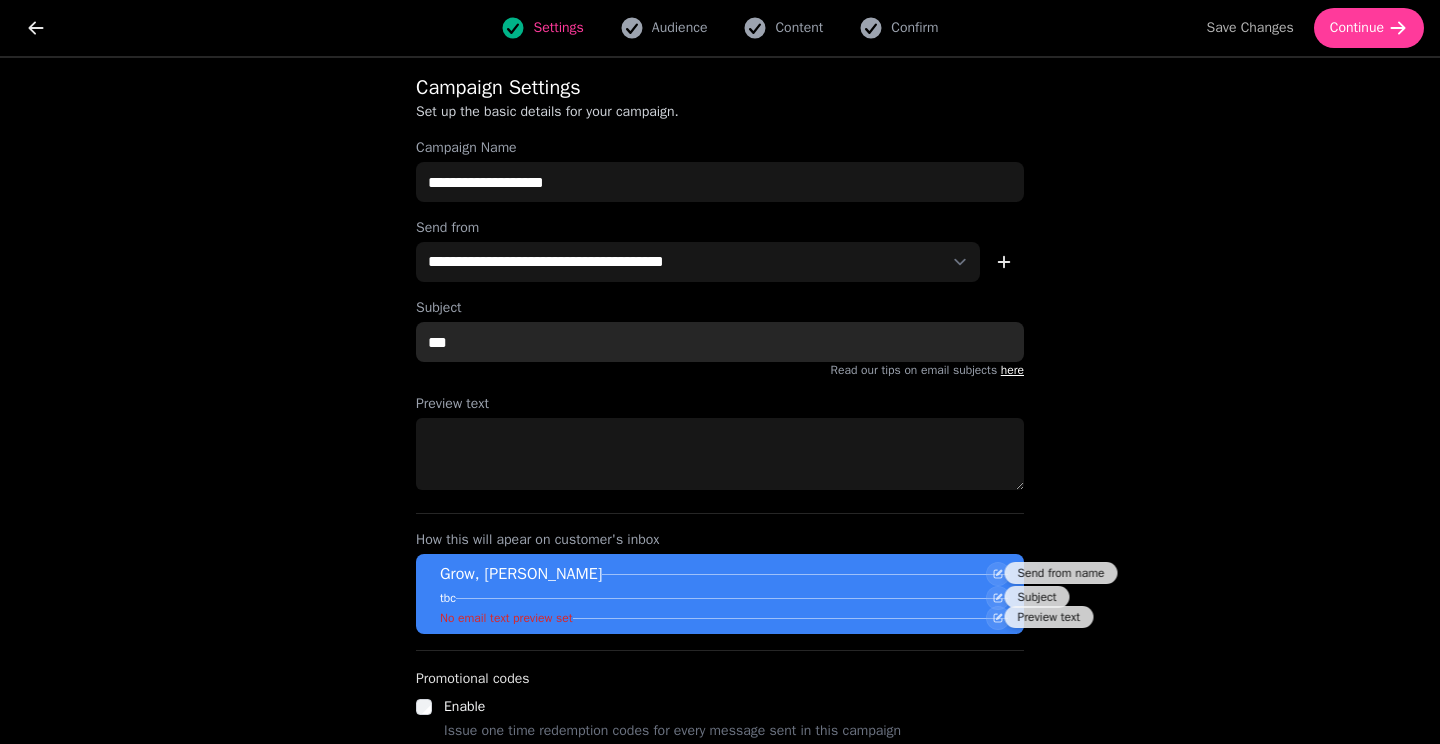 click on "***" at bounding box center [720, 342] 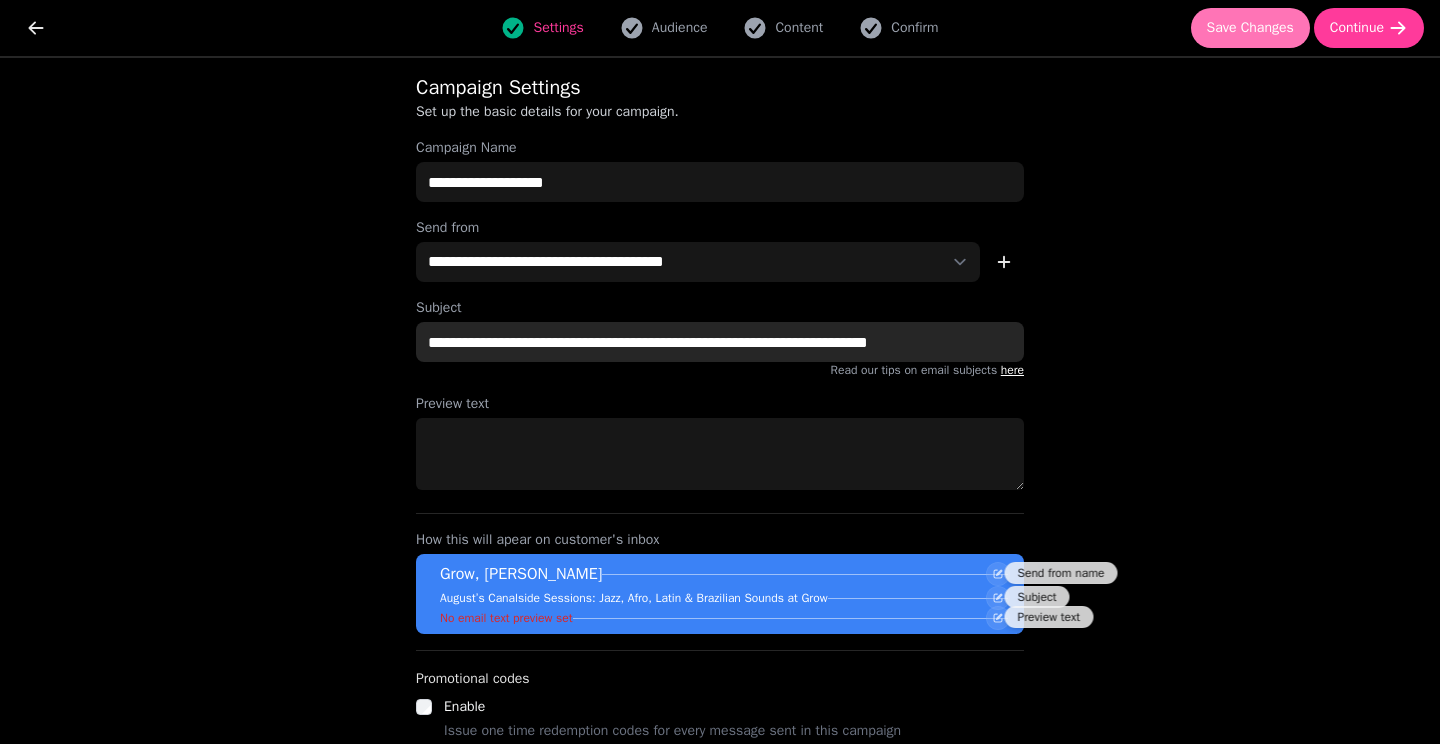 type on "**********" 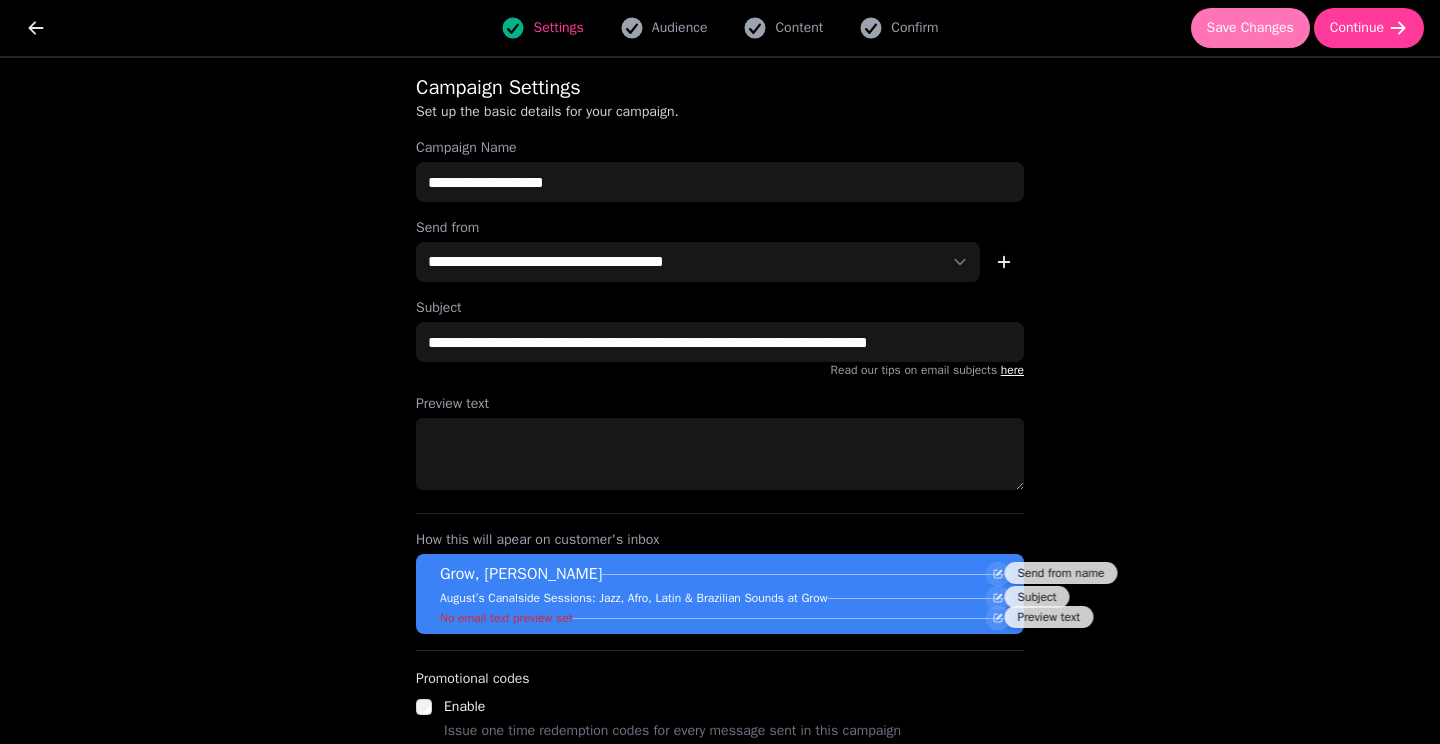 click on "Save Changes" at bounding box center [1250, 28] 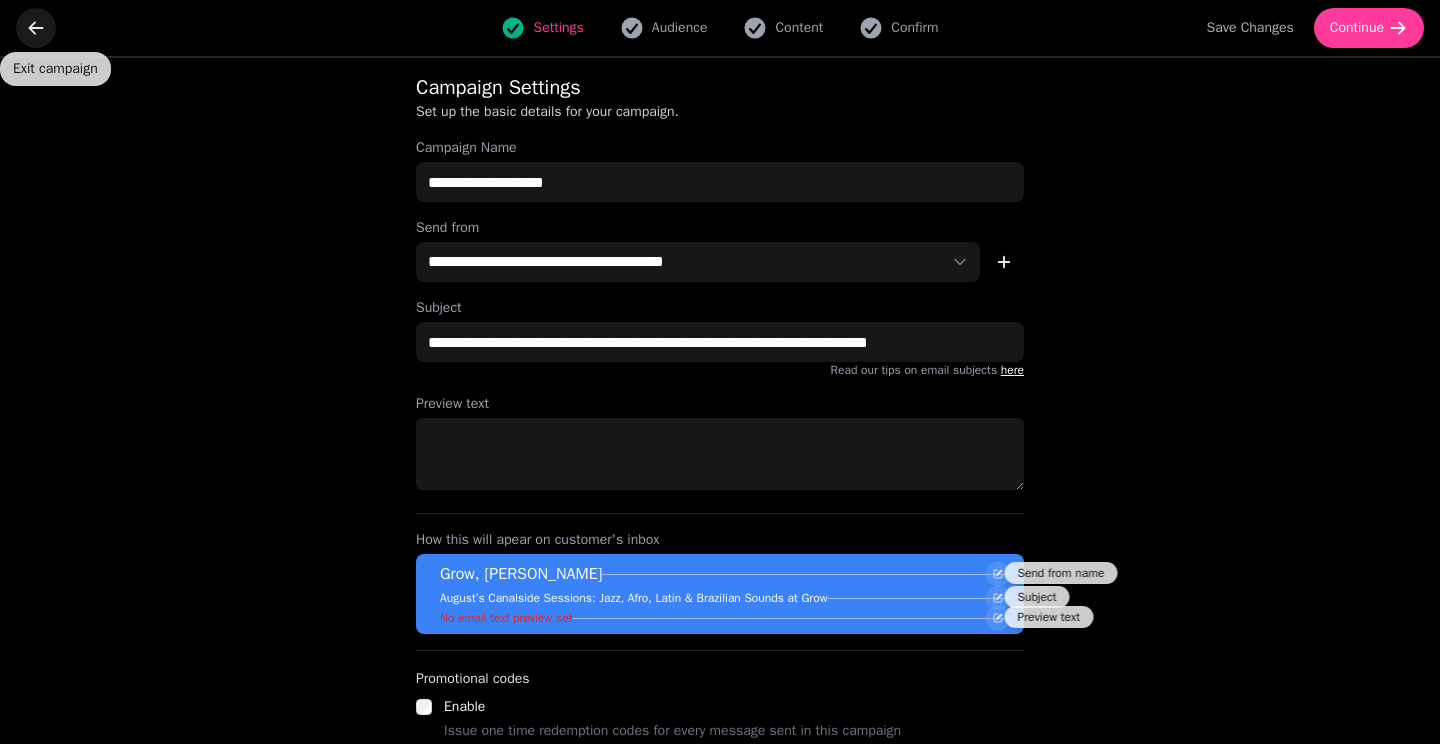 click 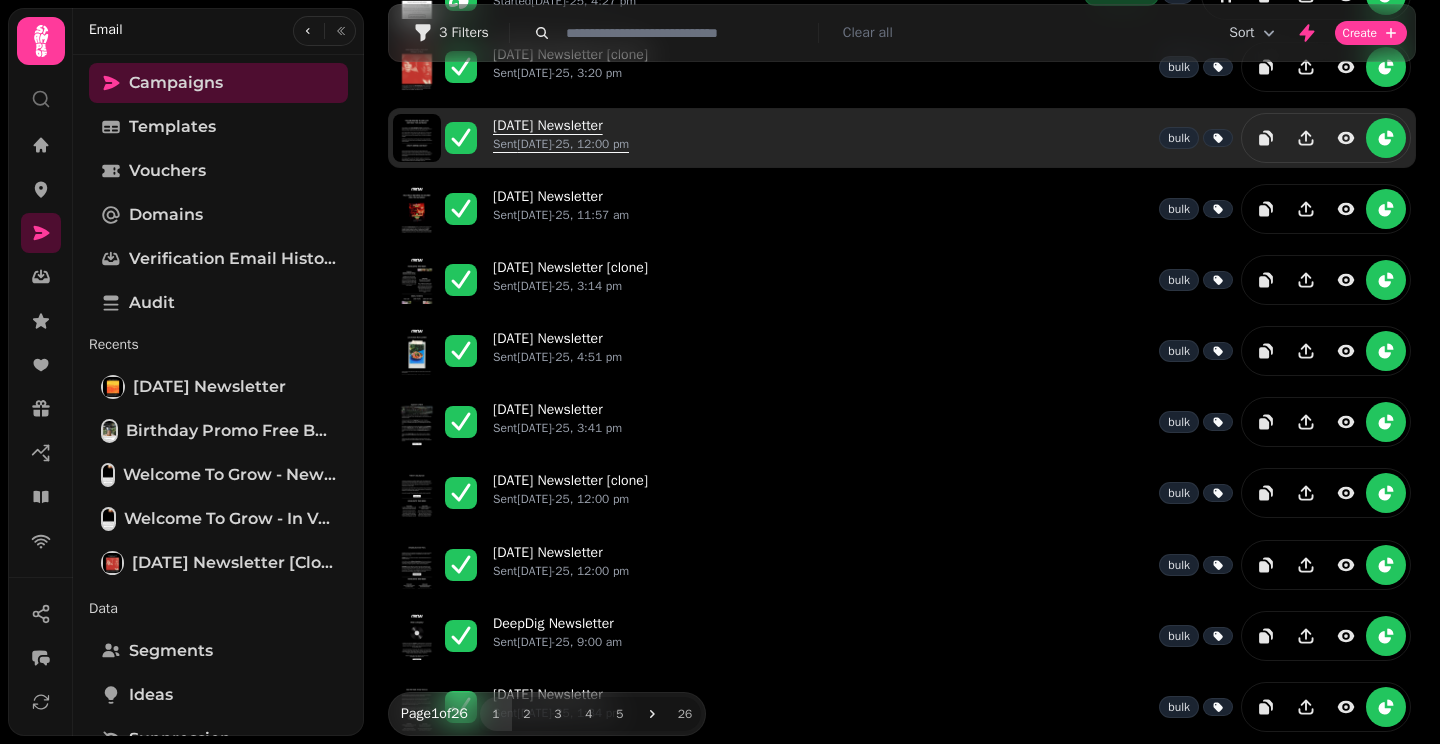 scroll, scrollTop: 0, scrollLeft: 0, axis: both 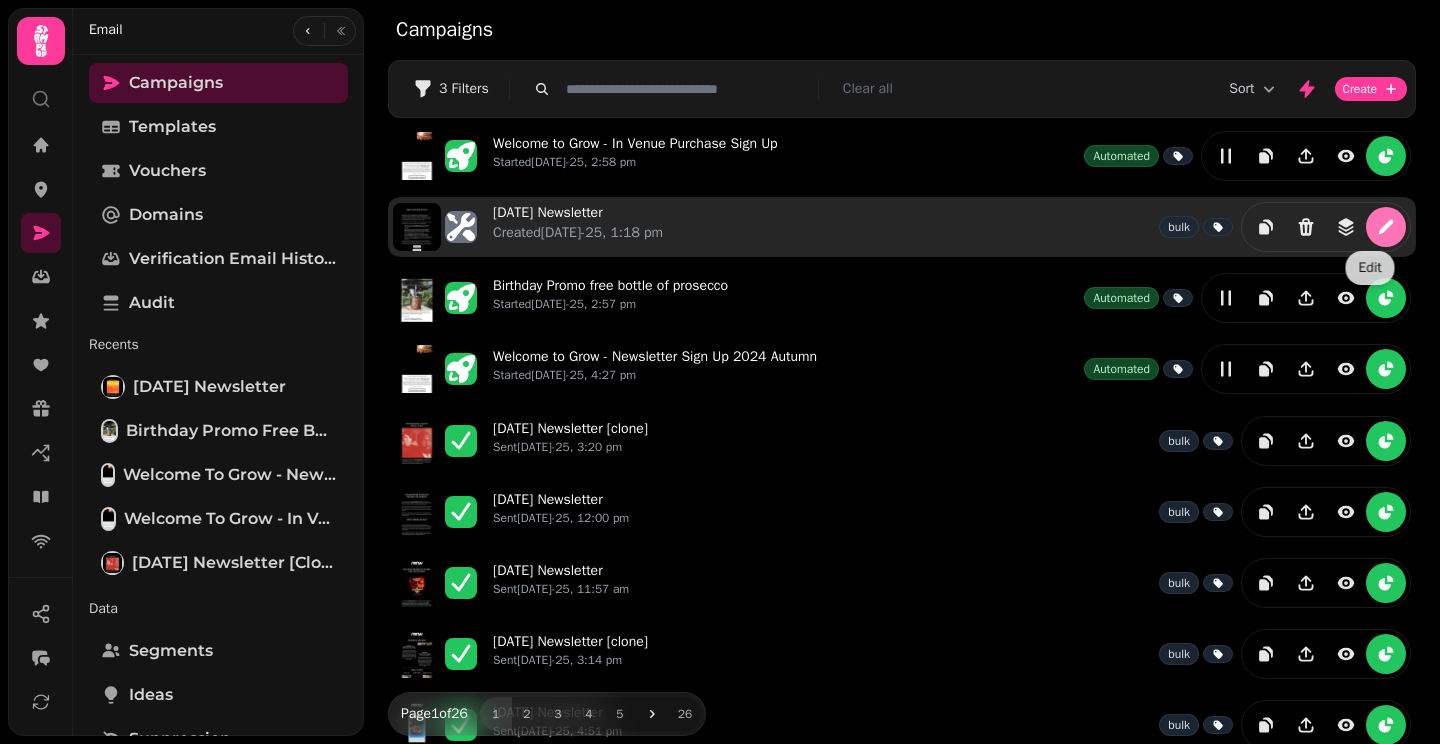 click 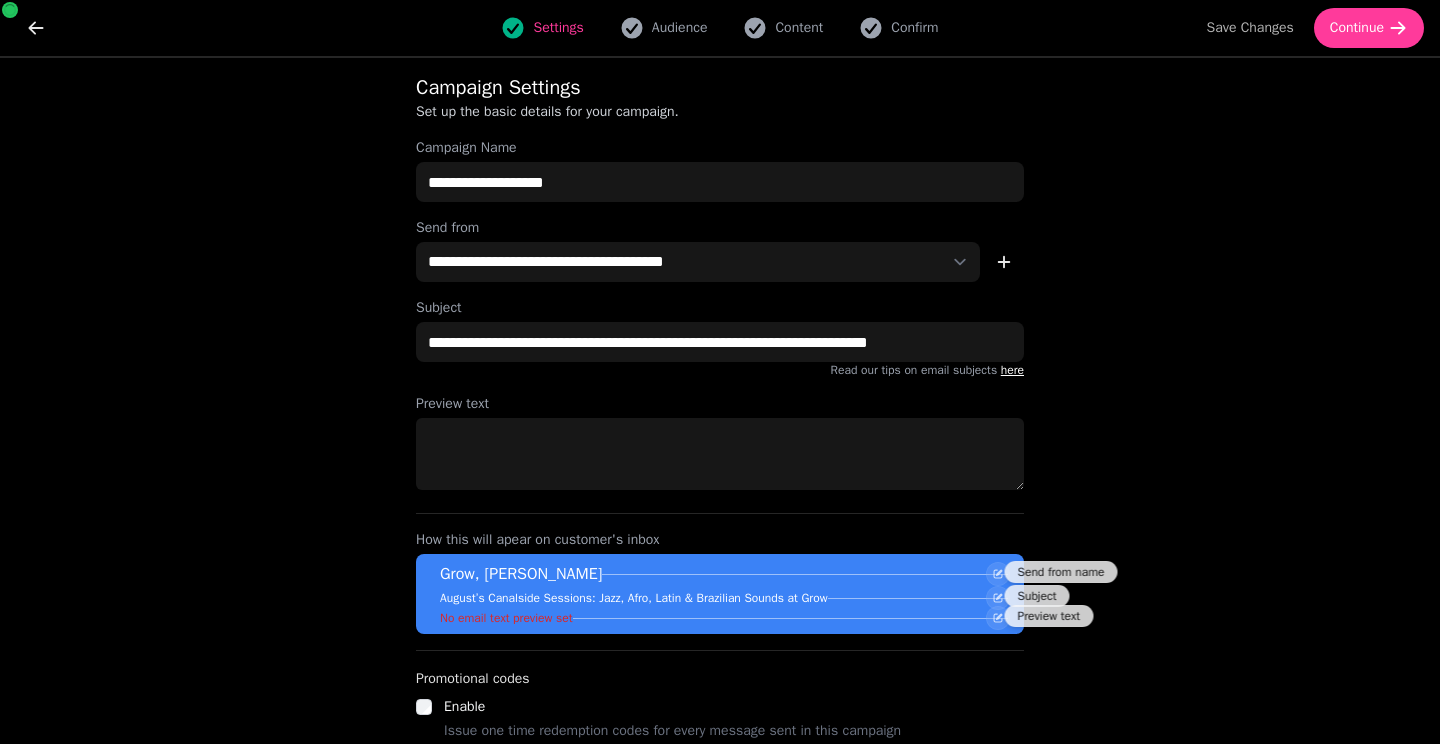 scroll, scrollTop: 6, scrollLeft: 0, axis: vertical 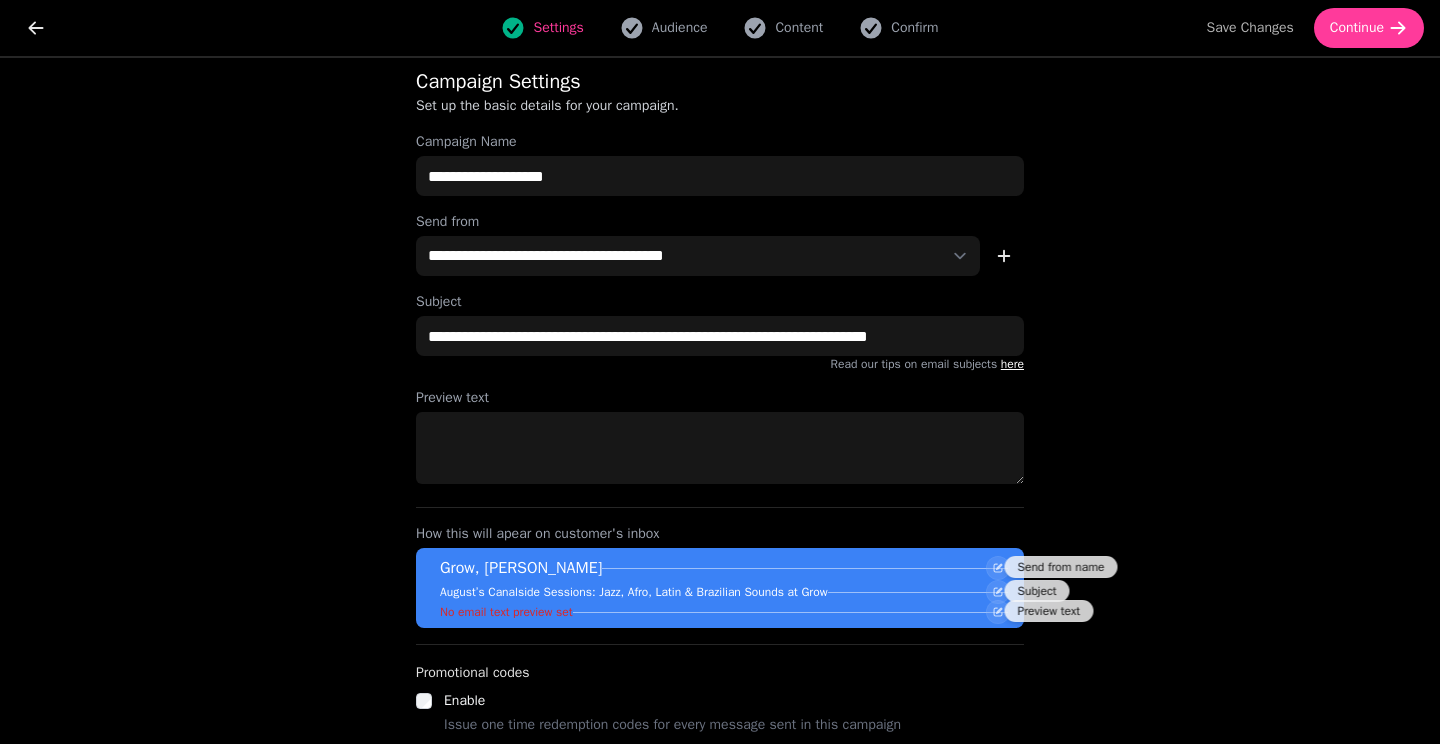 click on "Settings Audience Content Confirm Save Changes Continue" at bounding box center (720, 28) 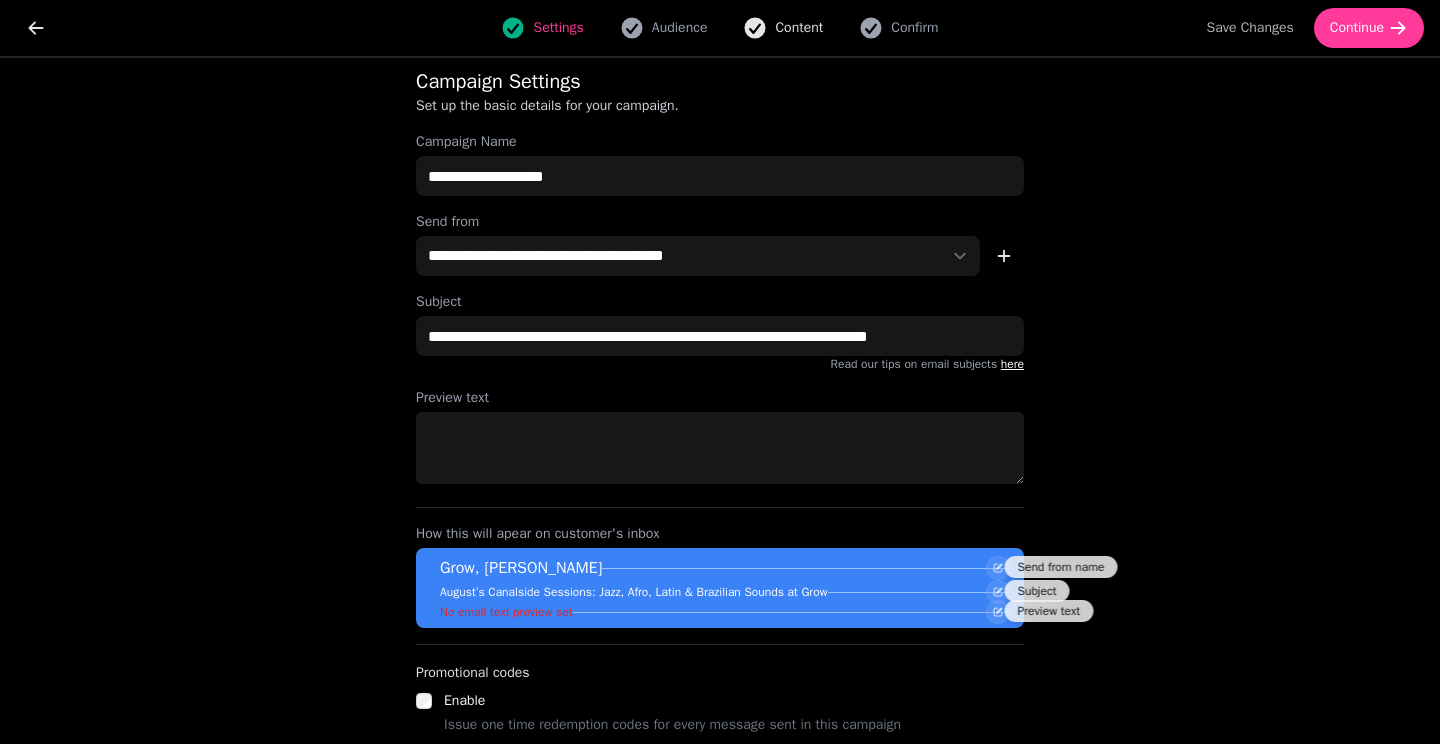 click on "Content" at bounding box center [799, 28] 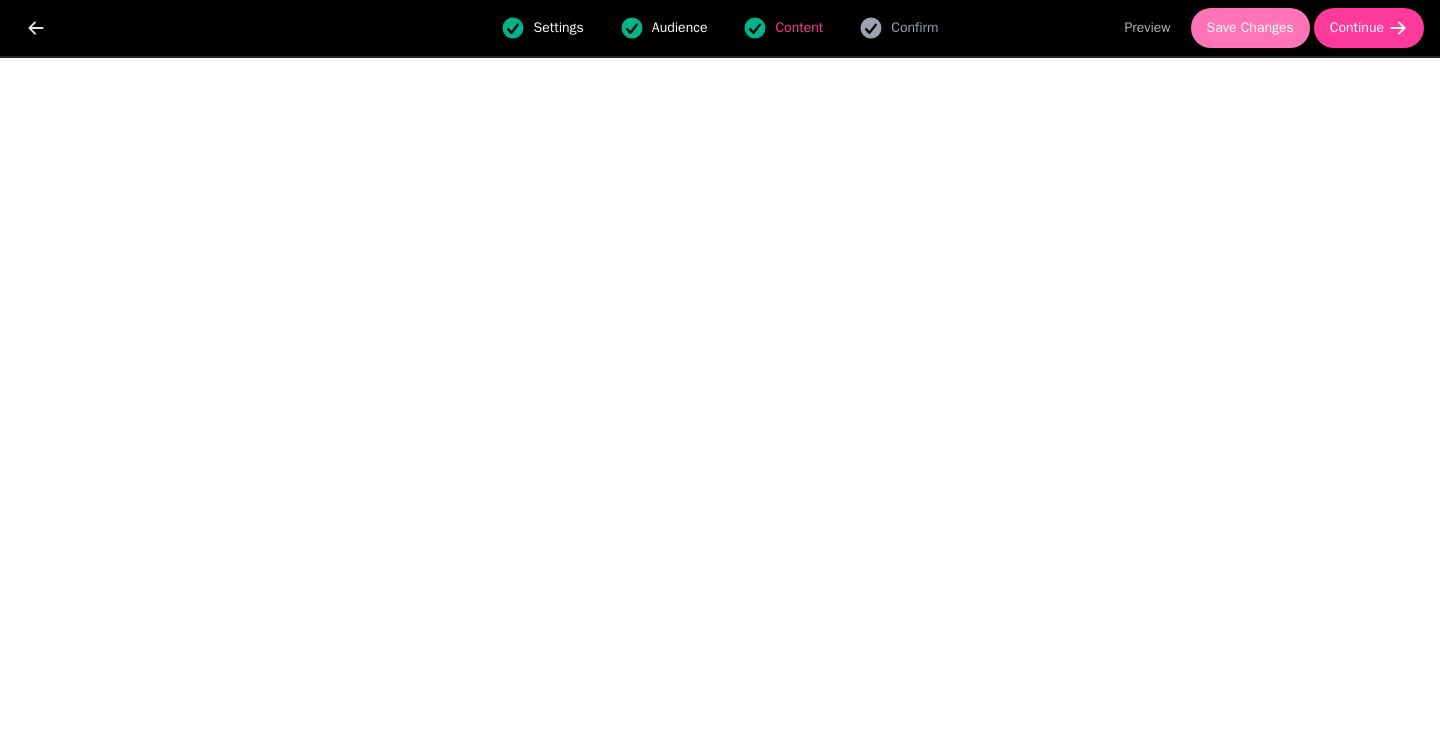 click on "Save Changes" at bounding box center (1250, 28) 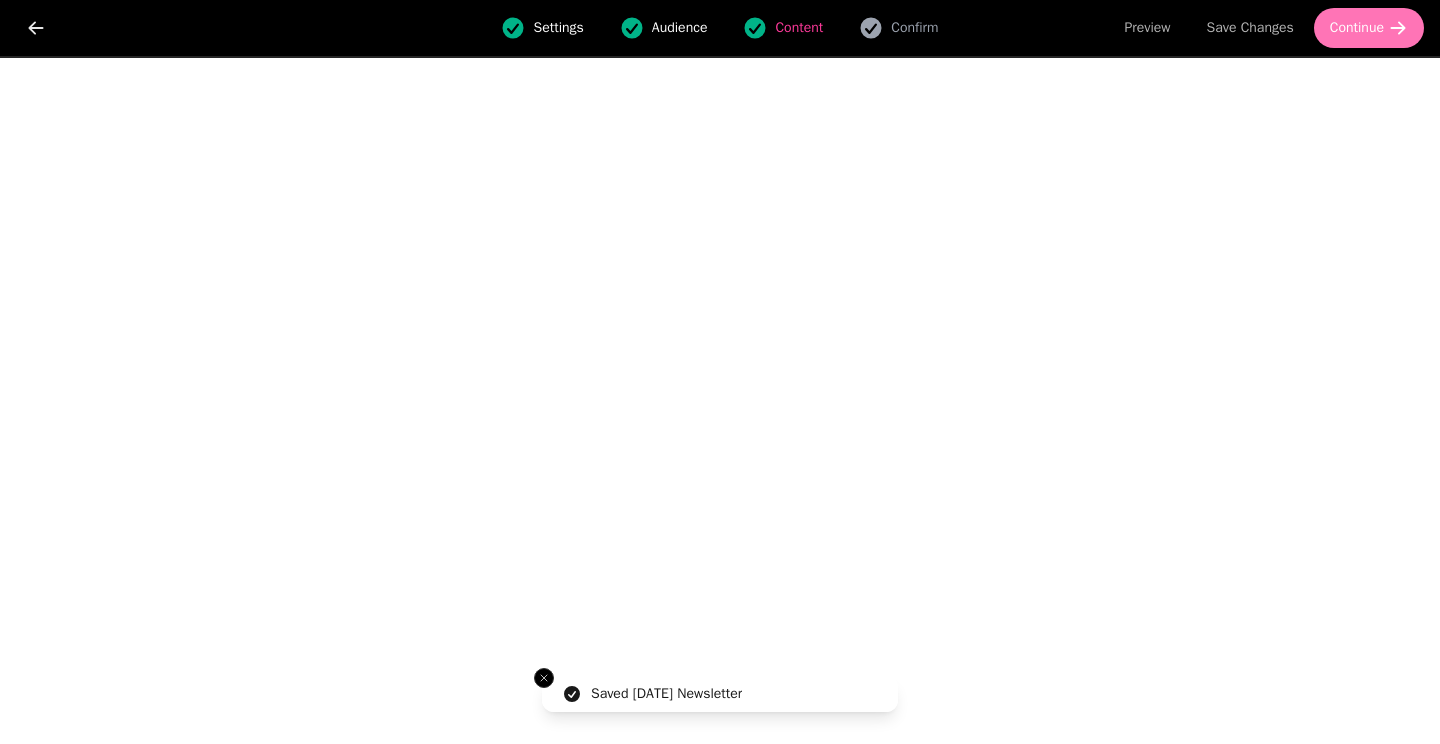 click on "Continue" at bounding box center (1357, 28) 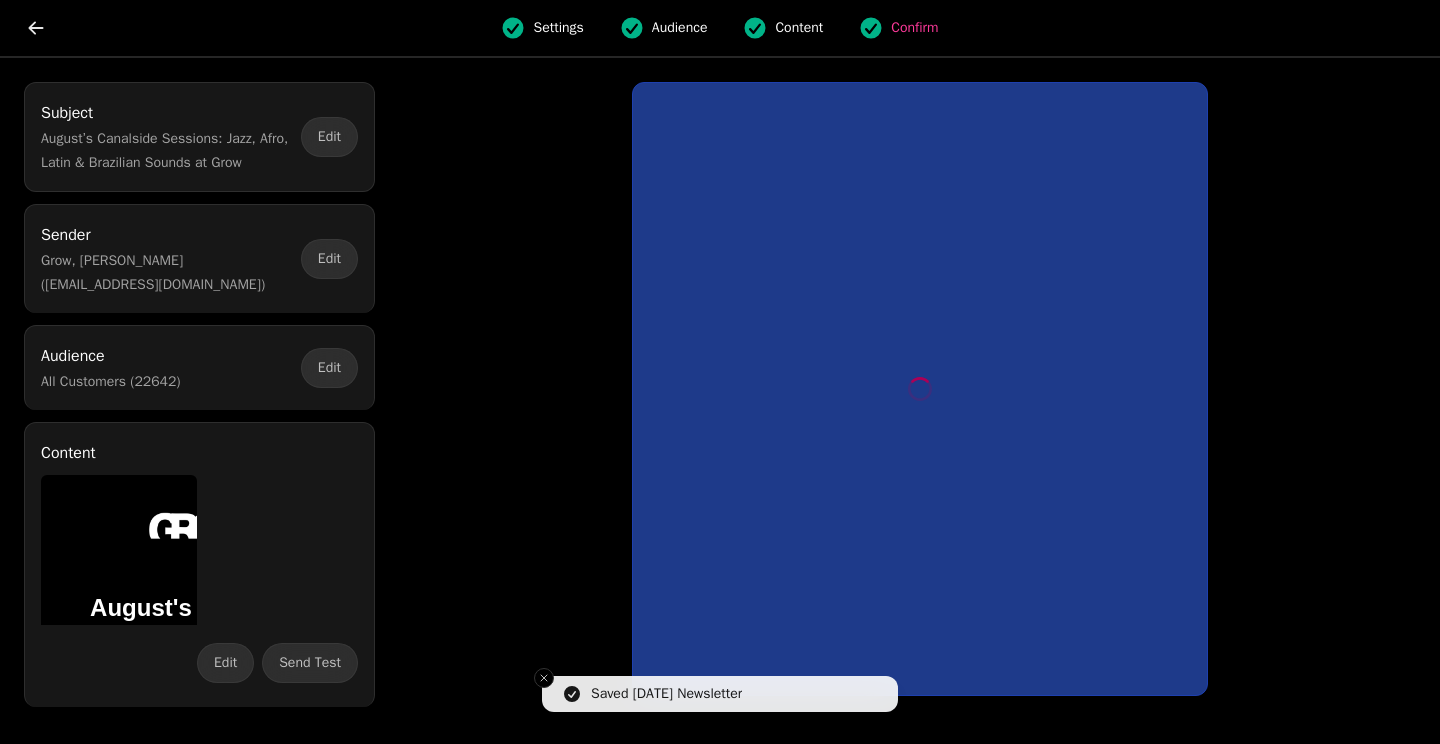 scroll, scrollTop: 0, scrollLeft: 0, axis: both 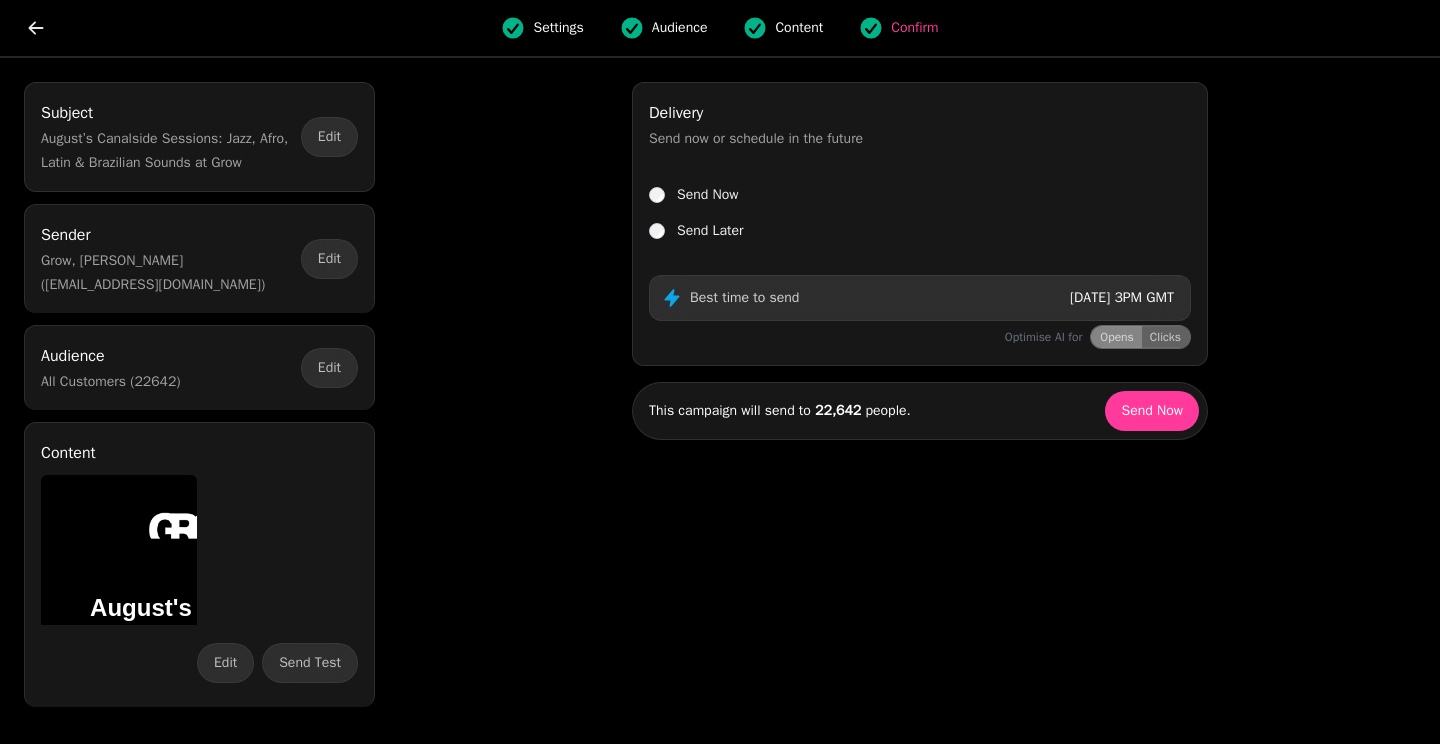 click 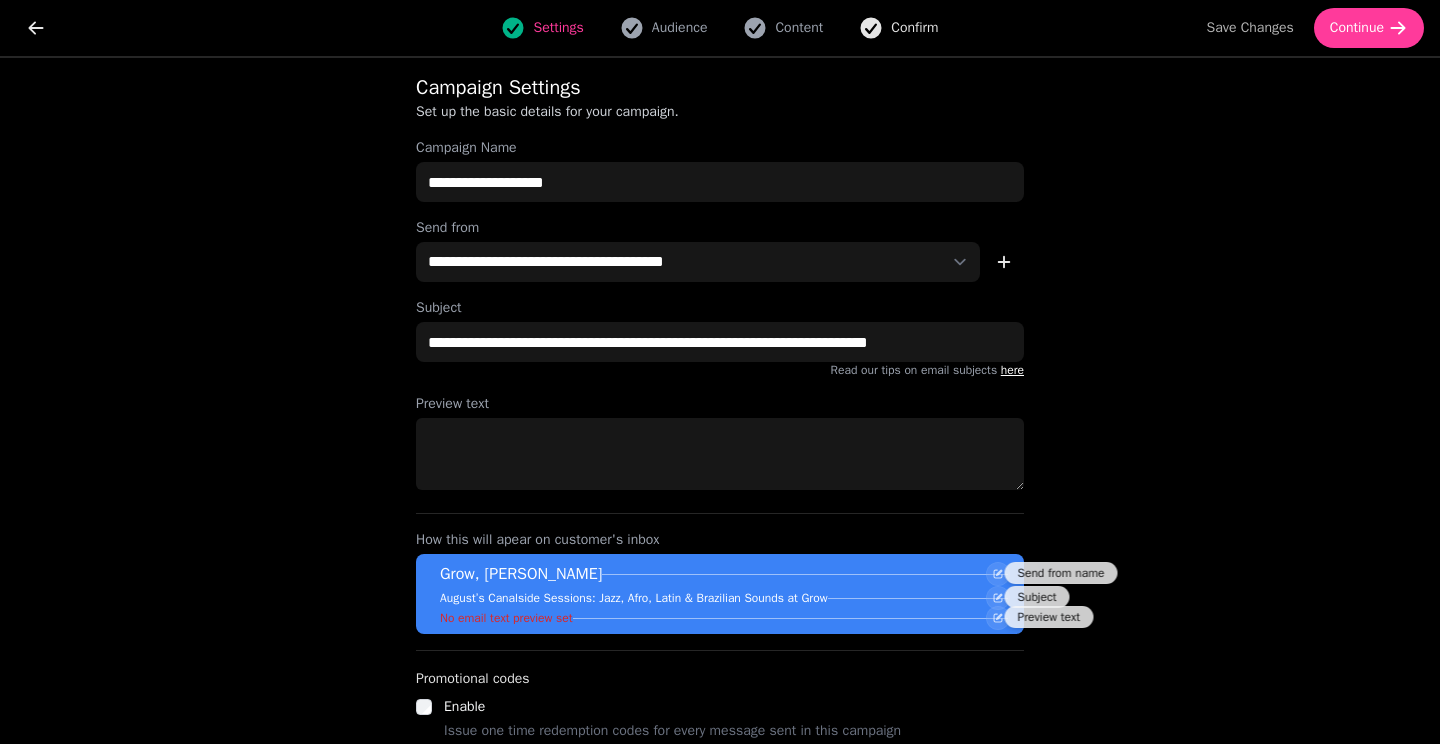 click on "Confirm" at bounding box center [914, 28] 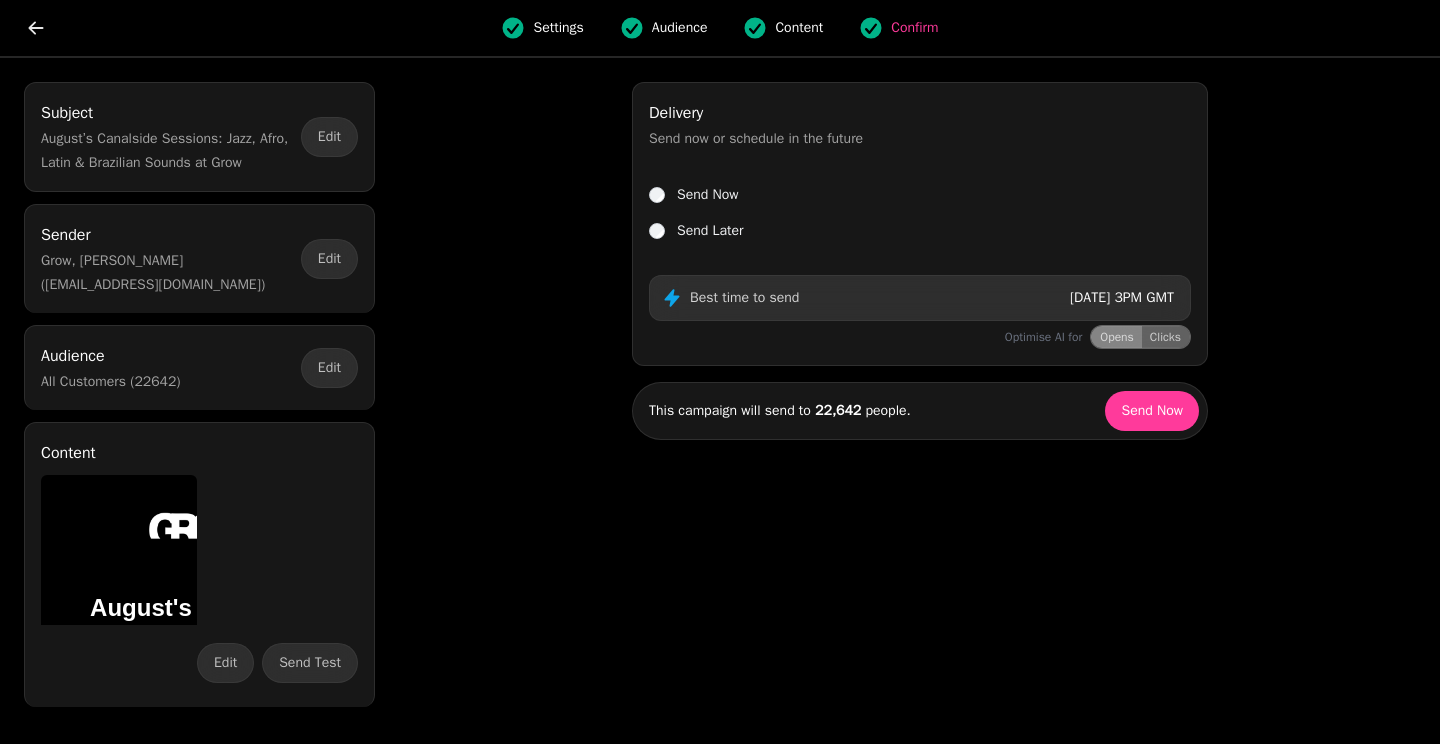 scroll, scrollTop: 0, scrollLeft: 0, axis: both 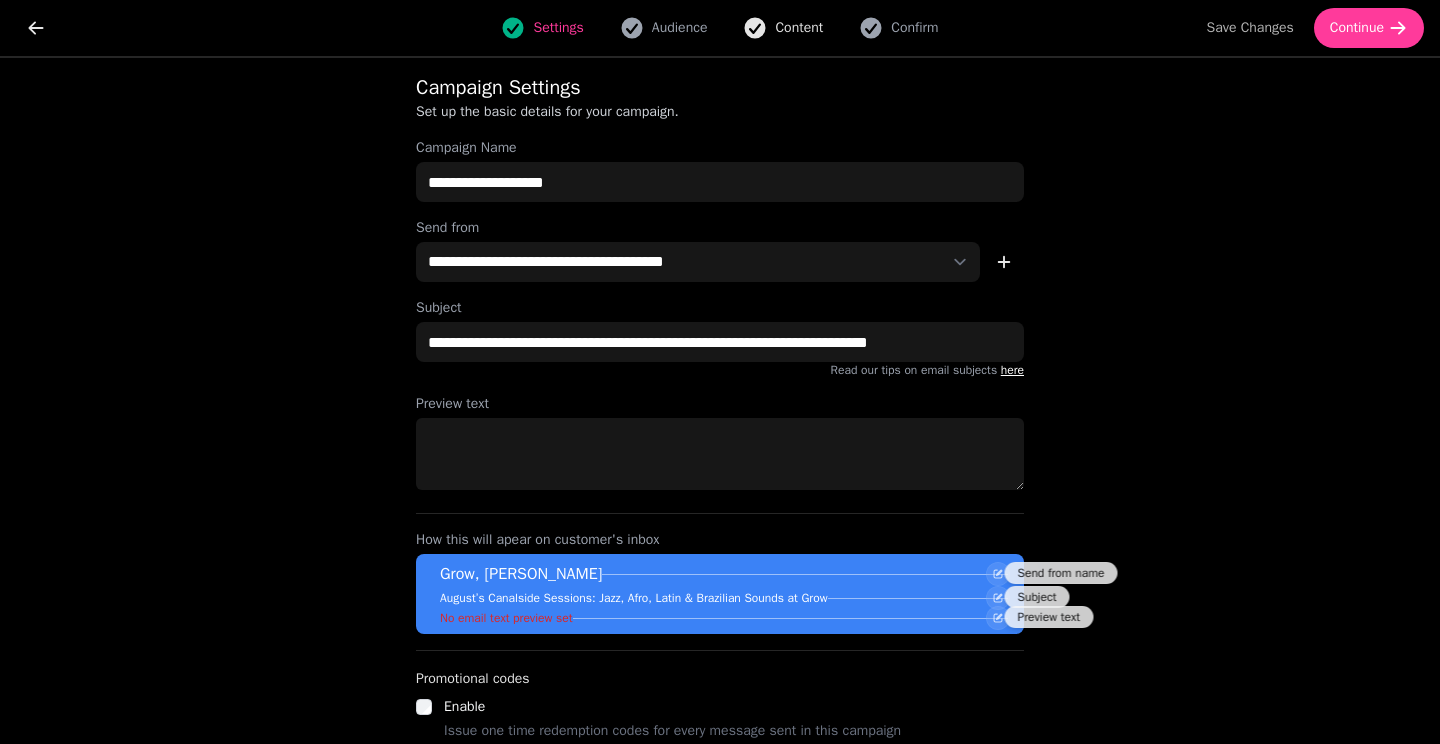 click 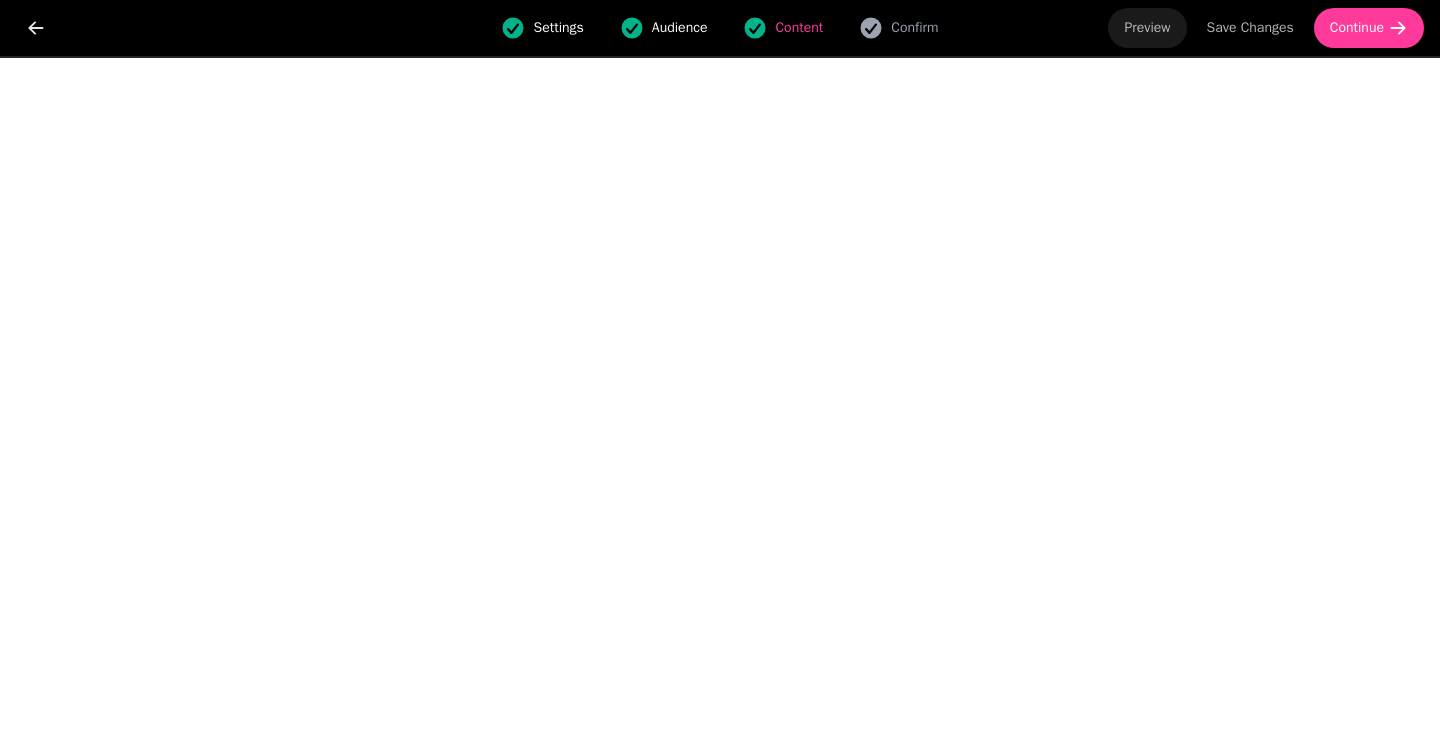 click on "Preview" at bounding box center (1147, 28) 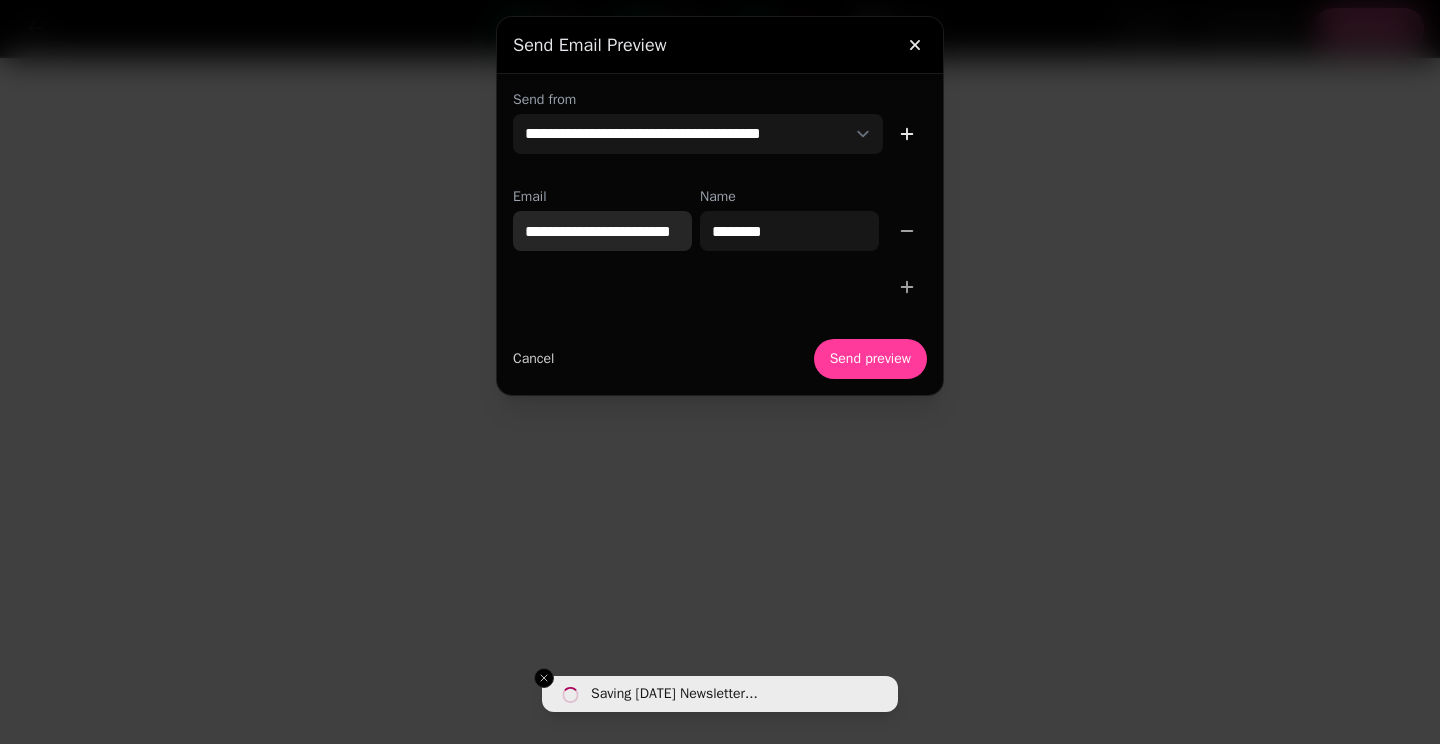 click on "**********" at bounding box center (602, 231) 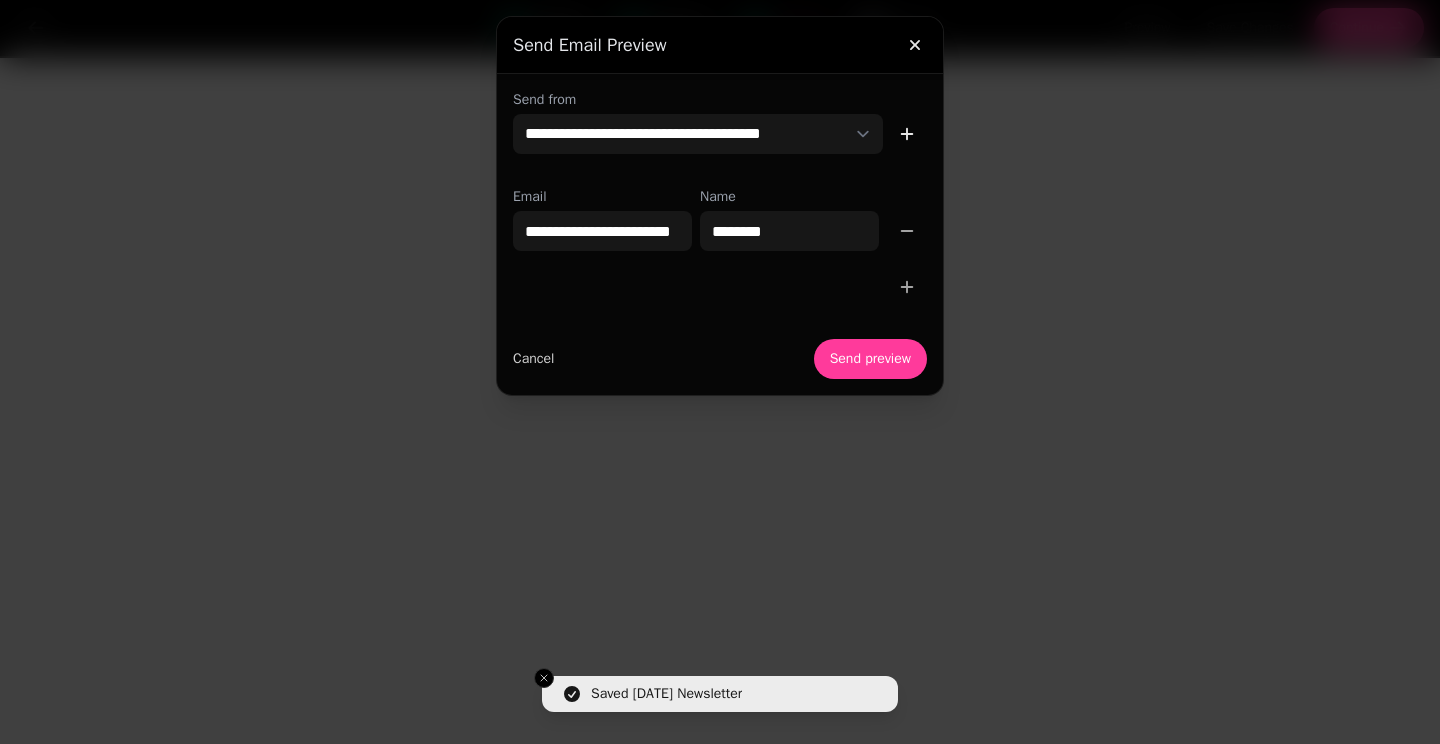 click at bounding box center [907, 287] 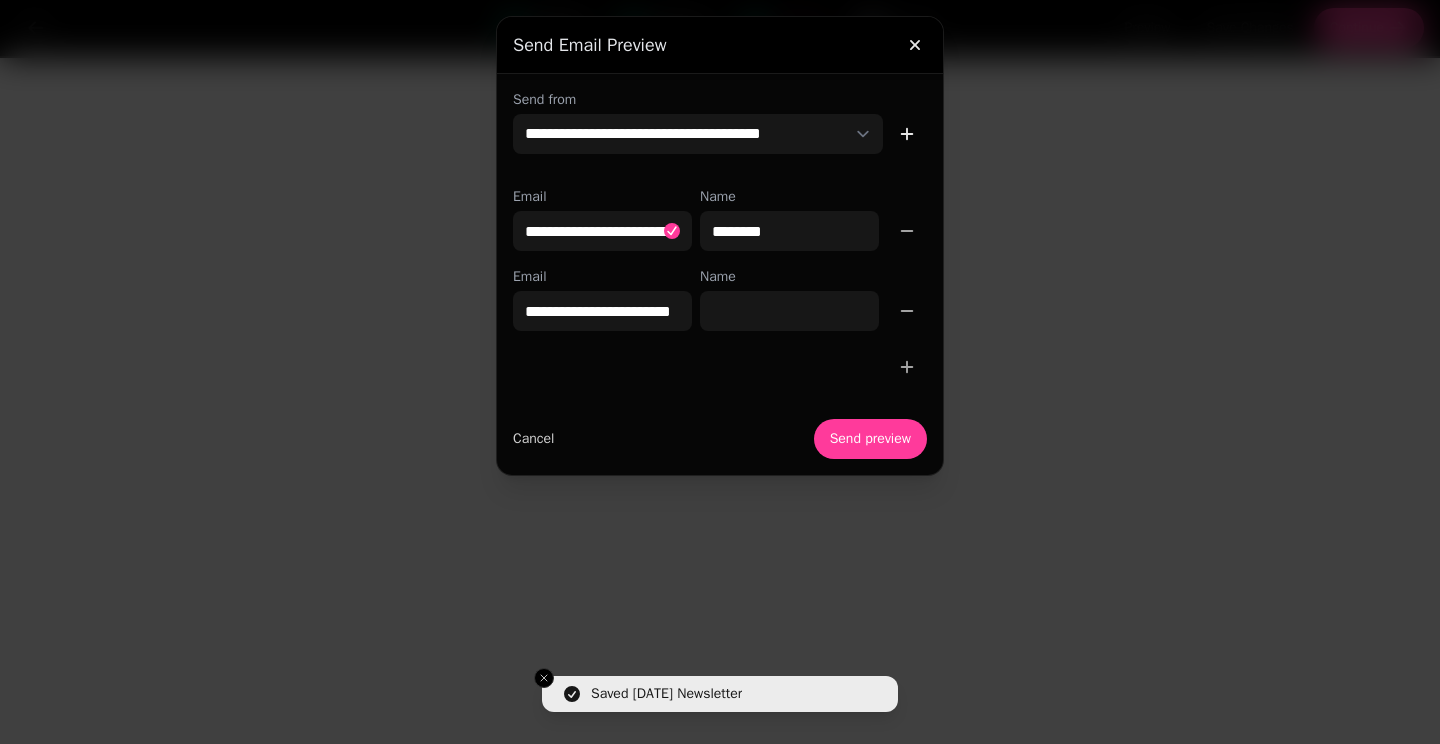 scroll, scrollTop: 0, scrollLeft: 48, axis: horizontal 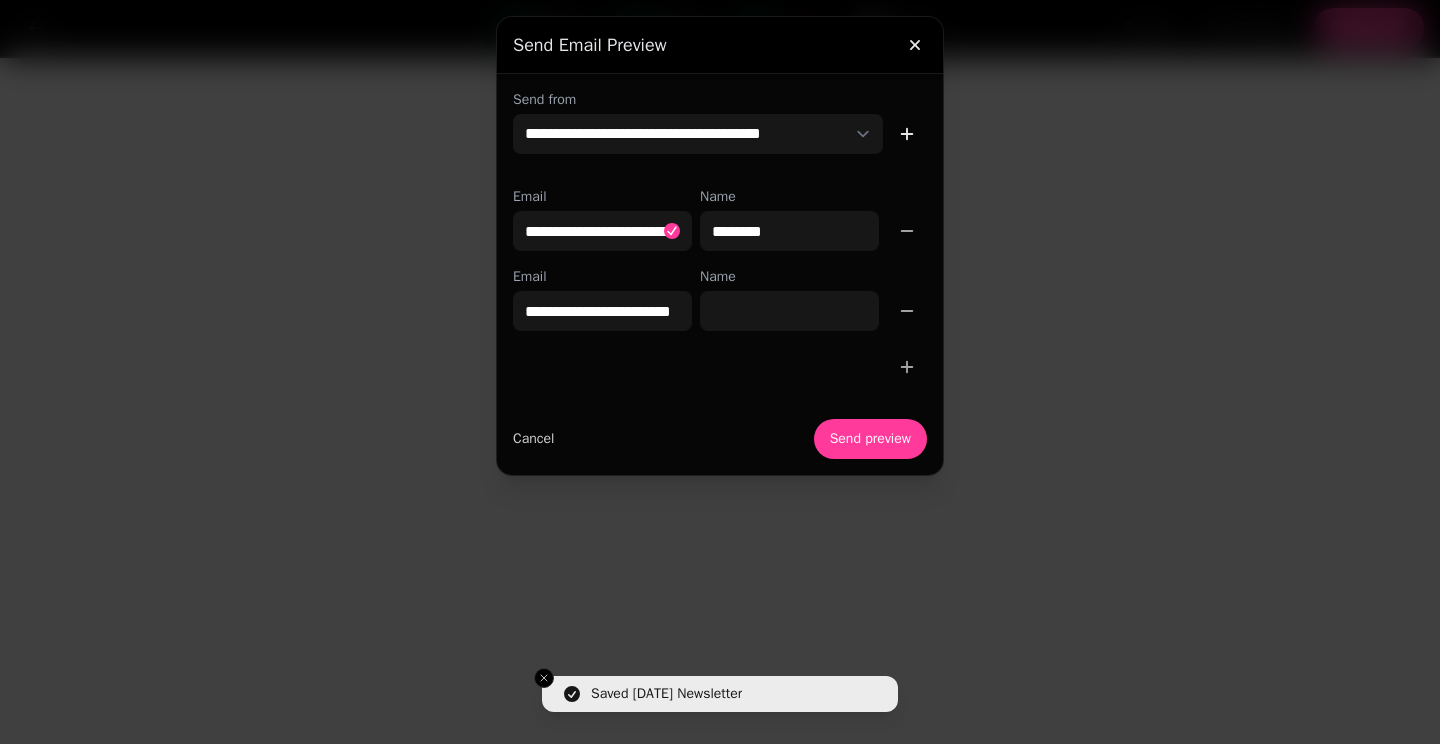 click on "**********" at bounding box center (602, 311) 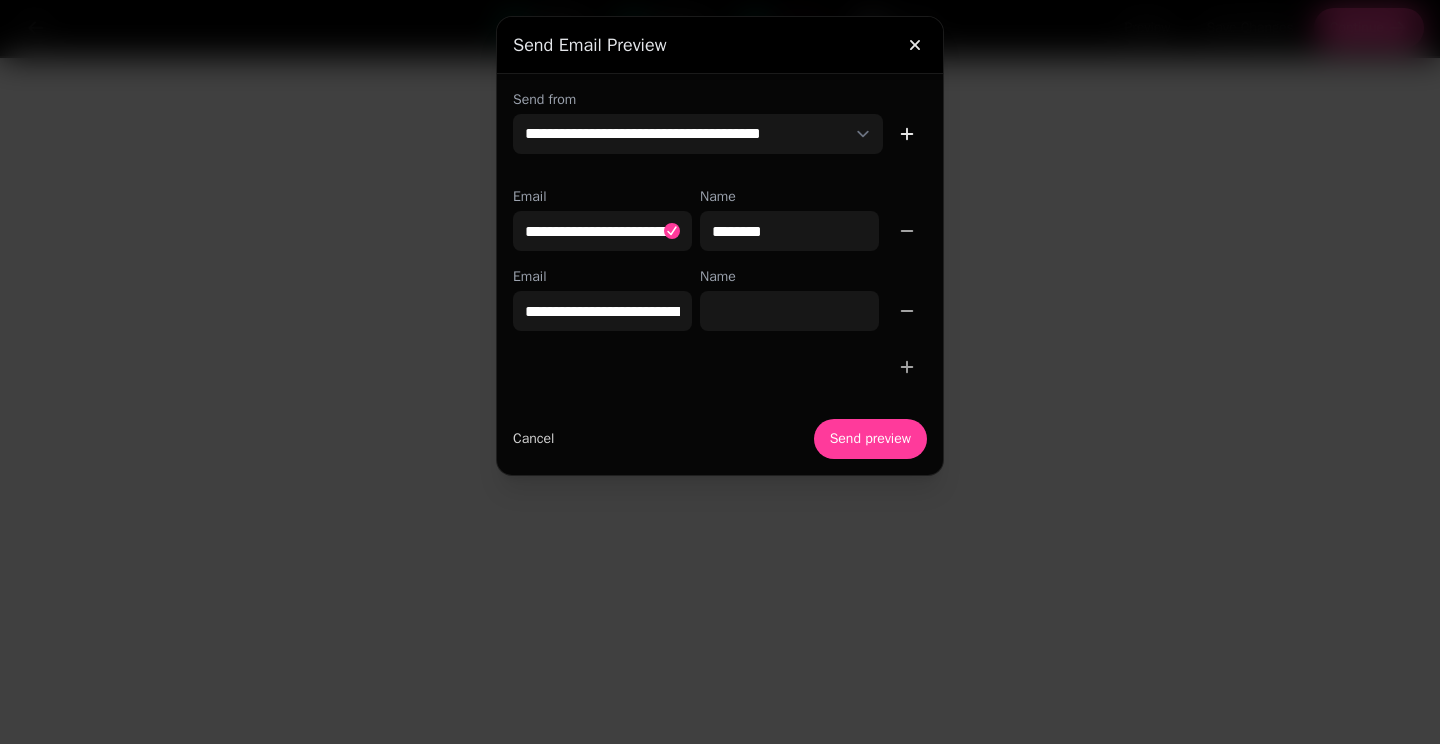 type on "**********" 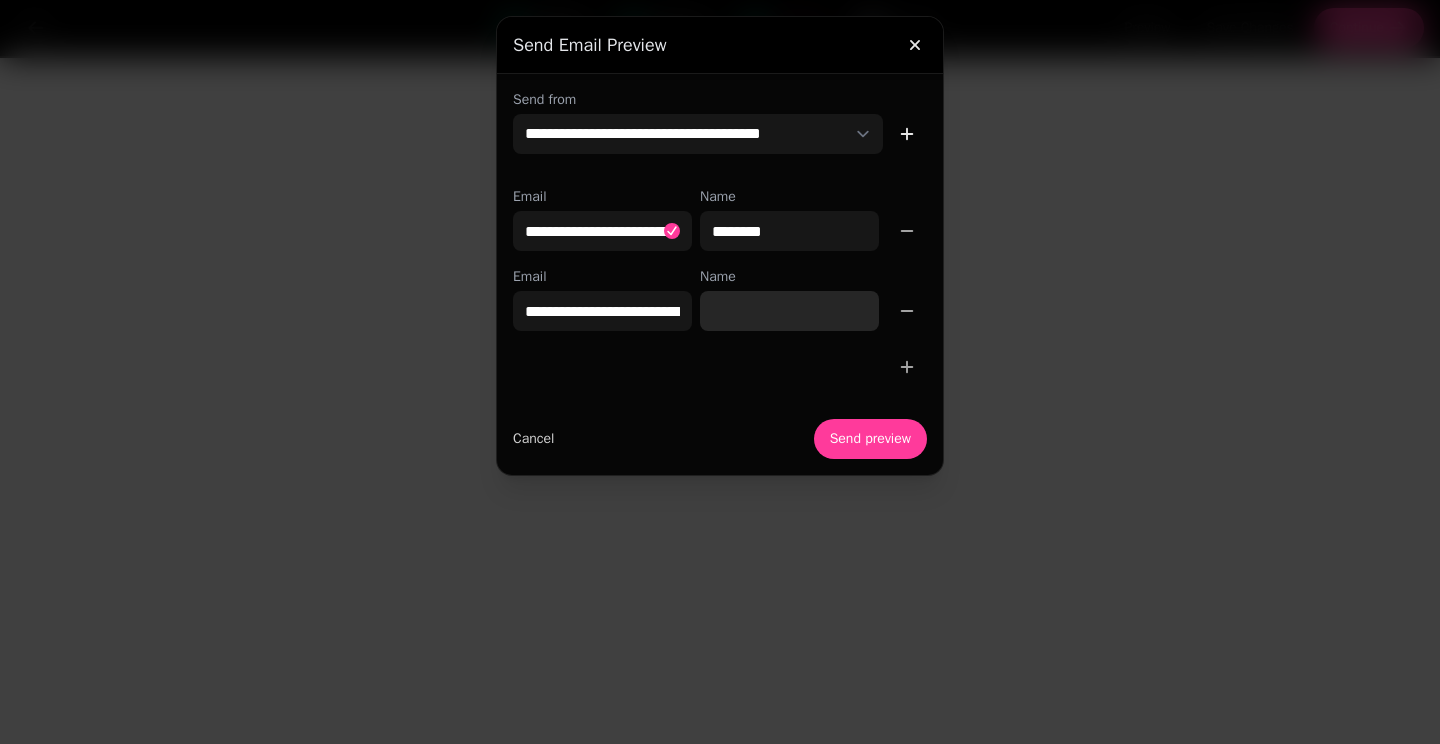 click on "Name" at bounding box center (789, 311) 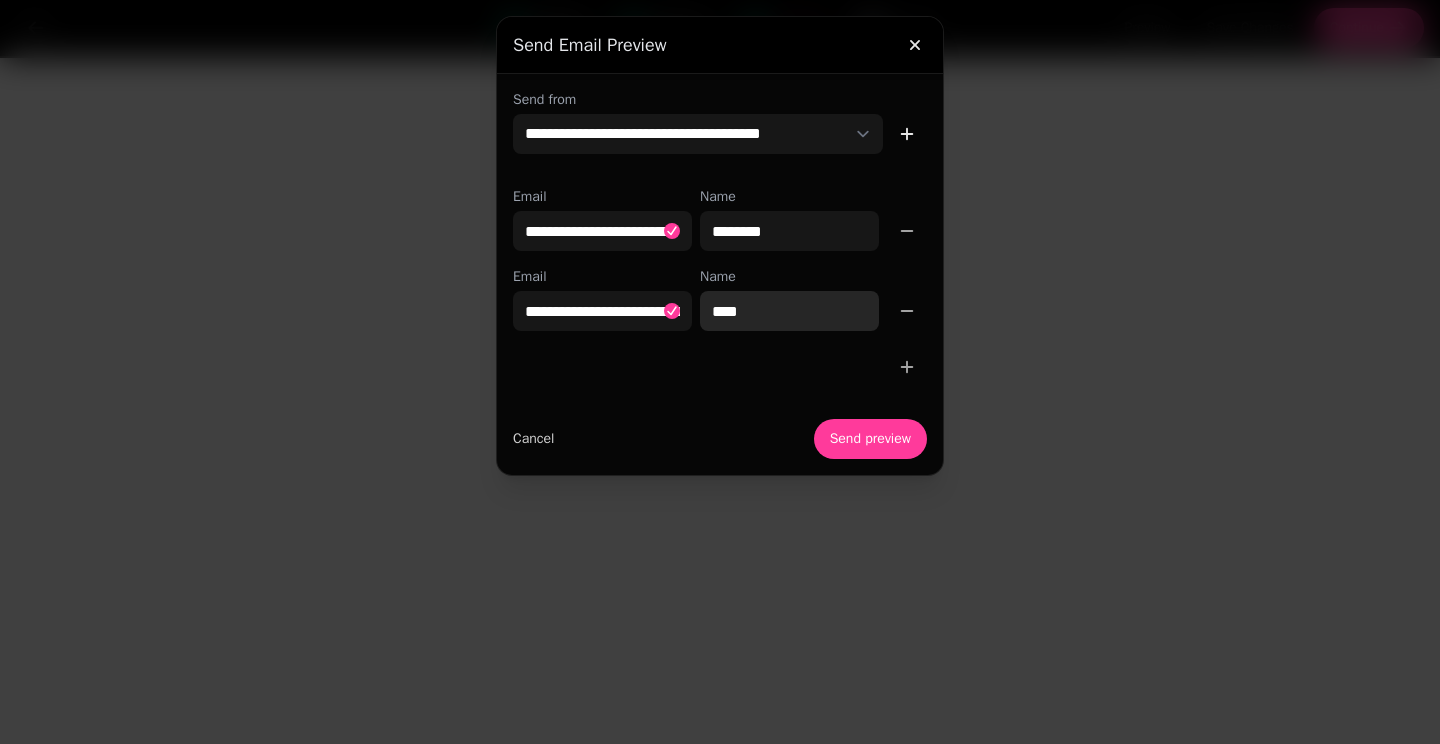 type on "****" 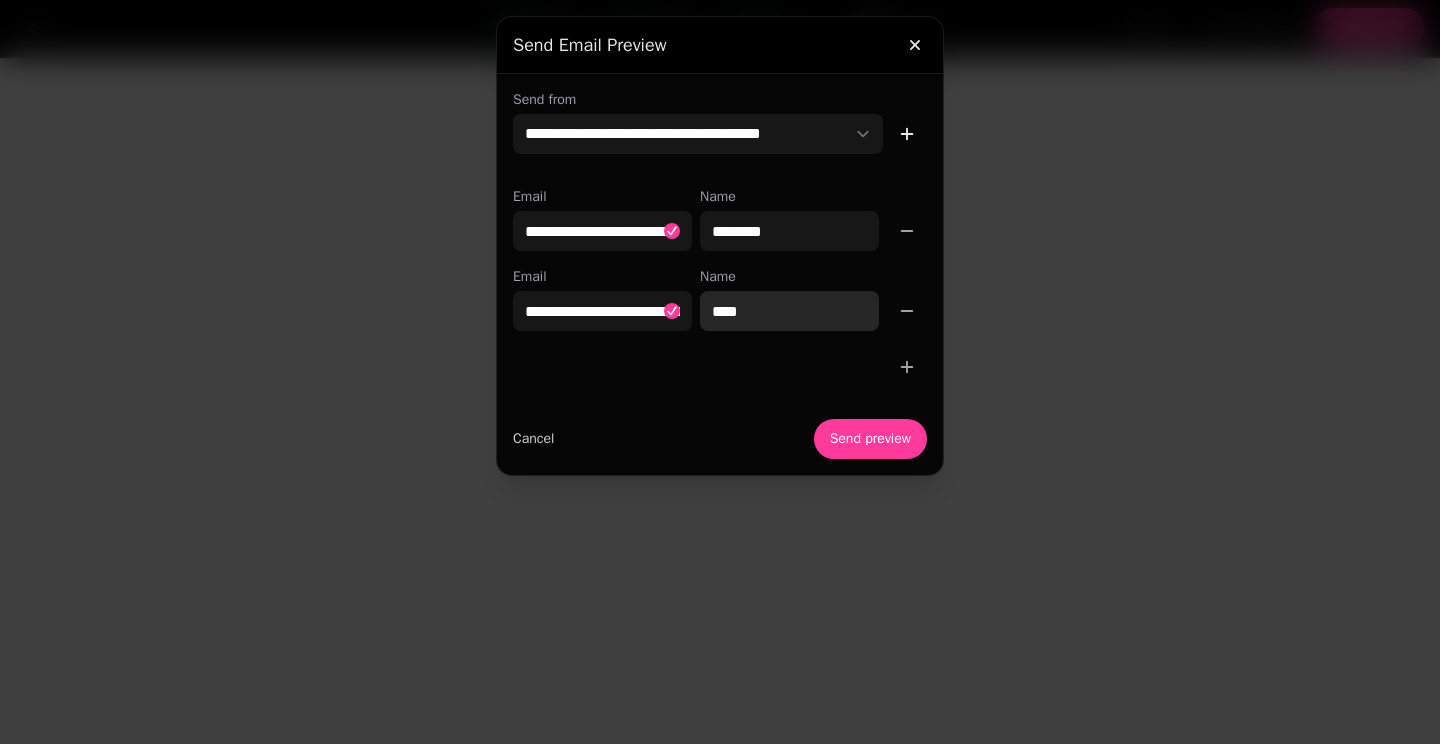 click on "Send preview" at bounding box center (870, 439) 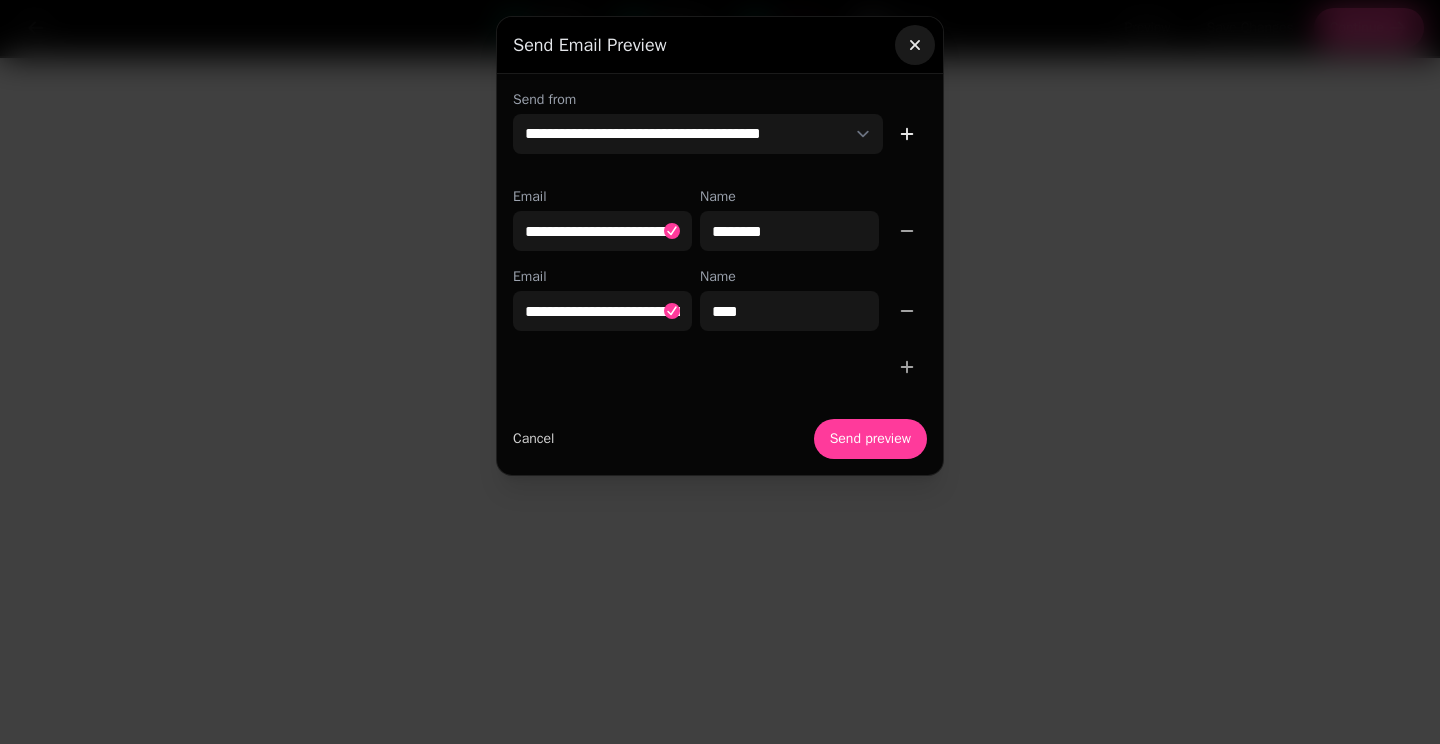 click 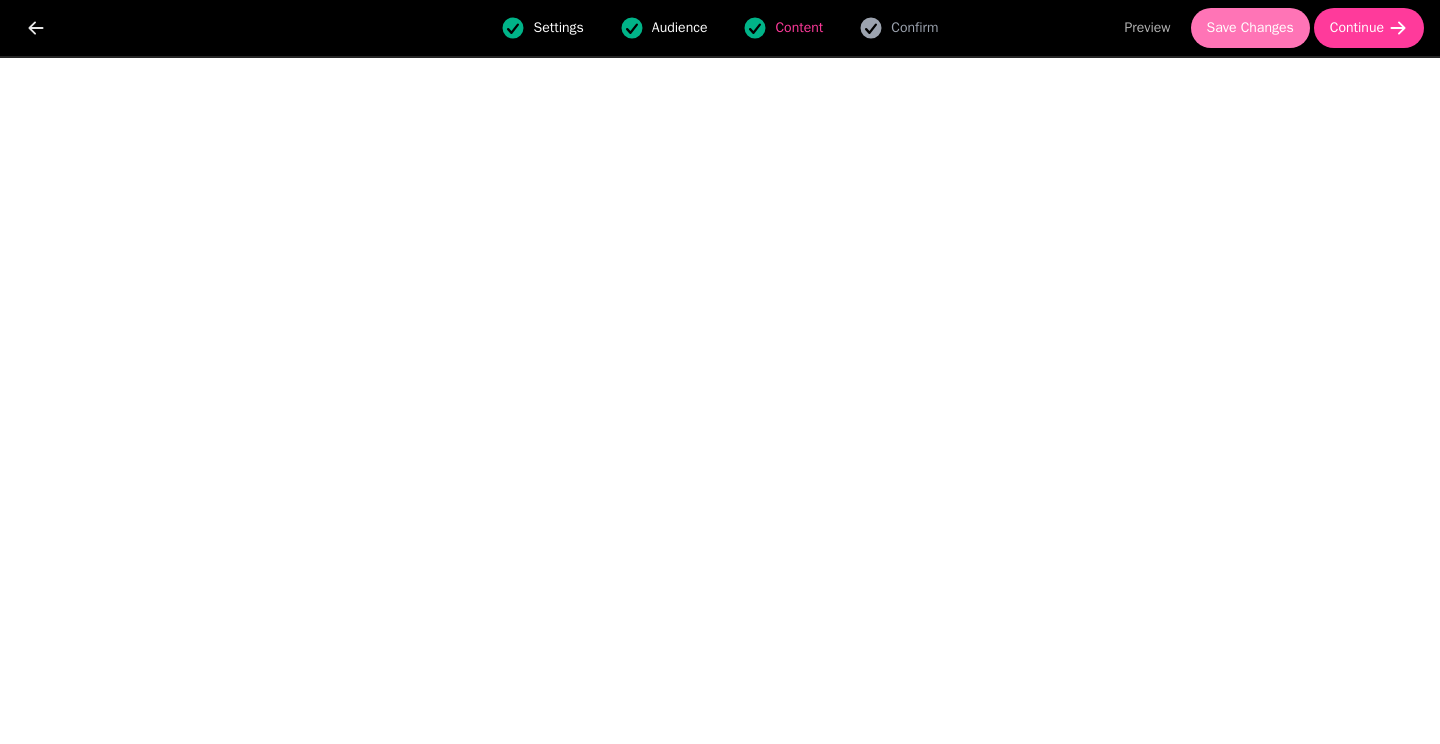 click on "Save Changes" at bounding box center (1250, 28) 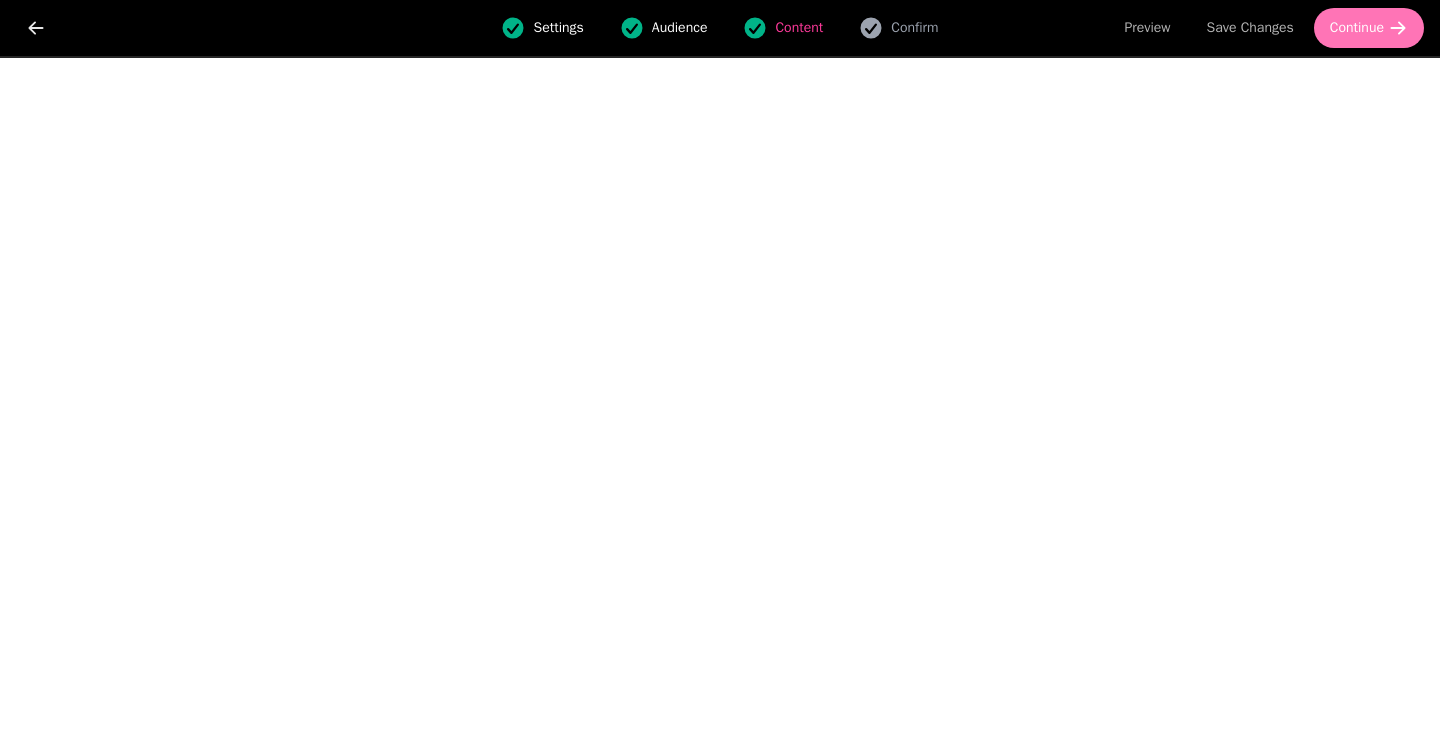 click on "Continue" at bounding box center (1357, 28) 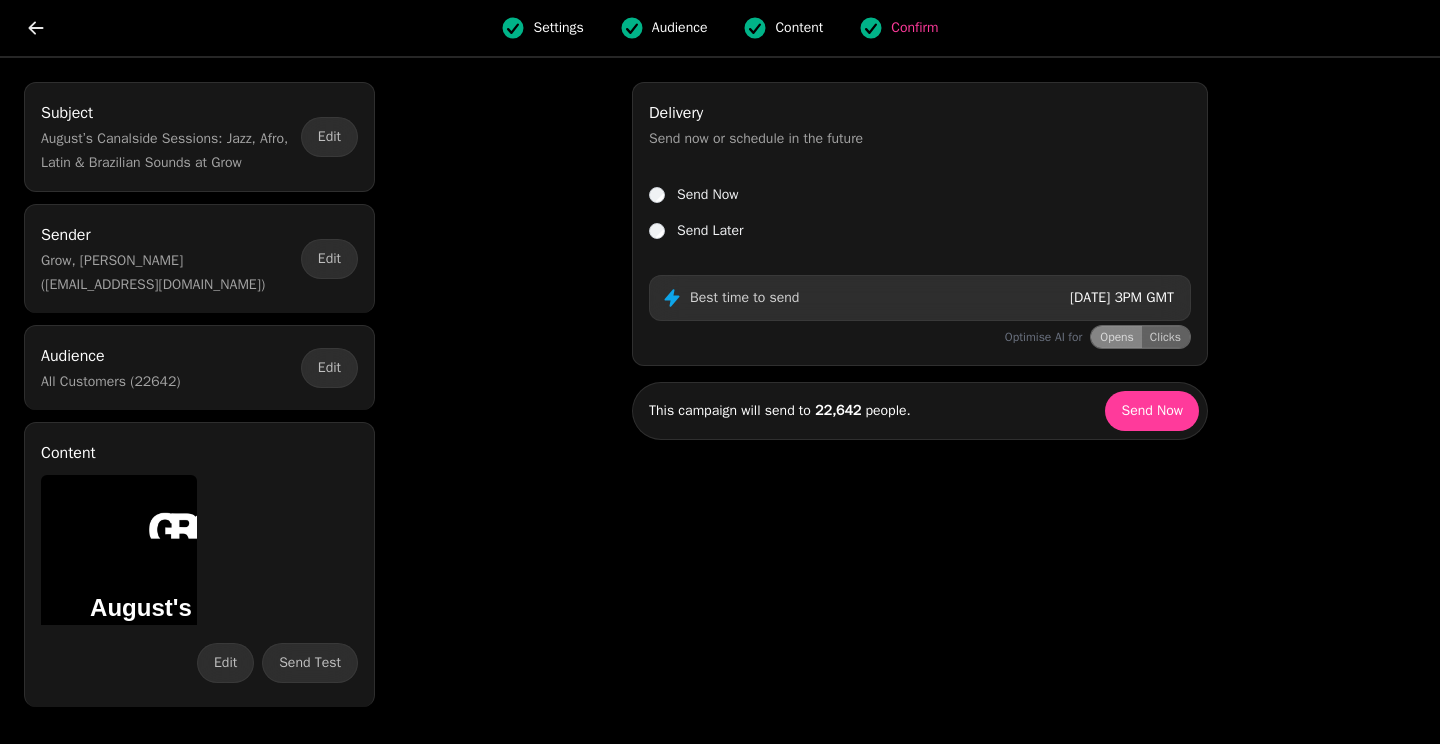 scroll, scrollTop: 0, scrollLeft: 0, axis: both 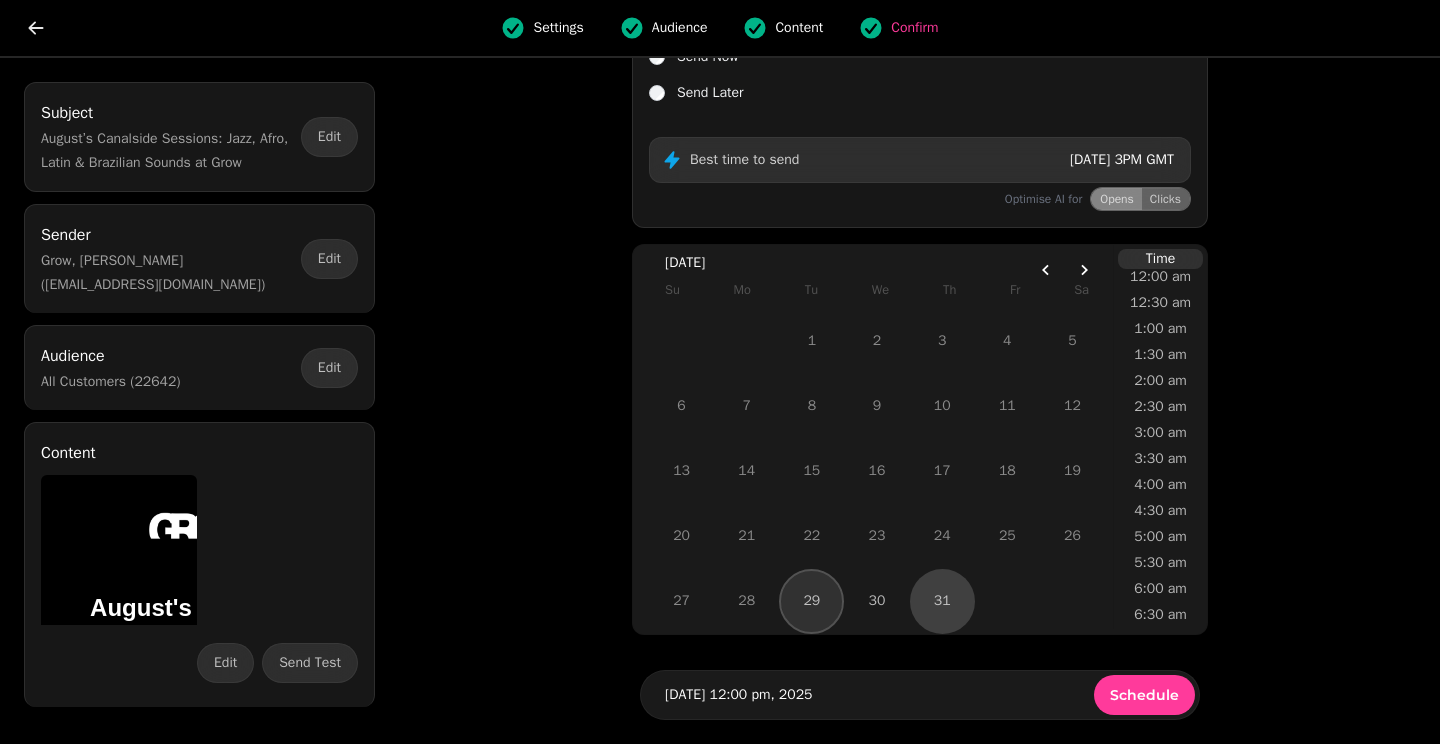 click on "29" at bounding box center [811, 601] 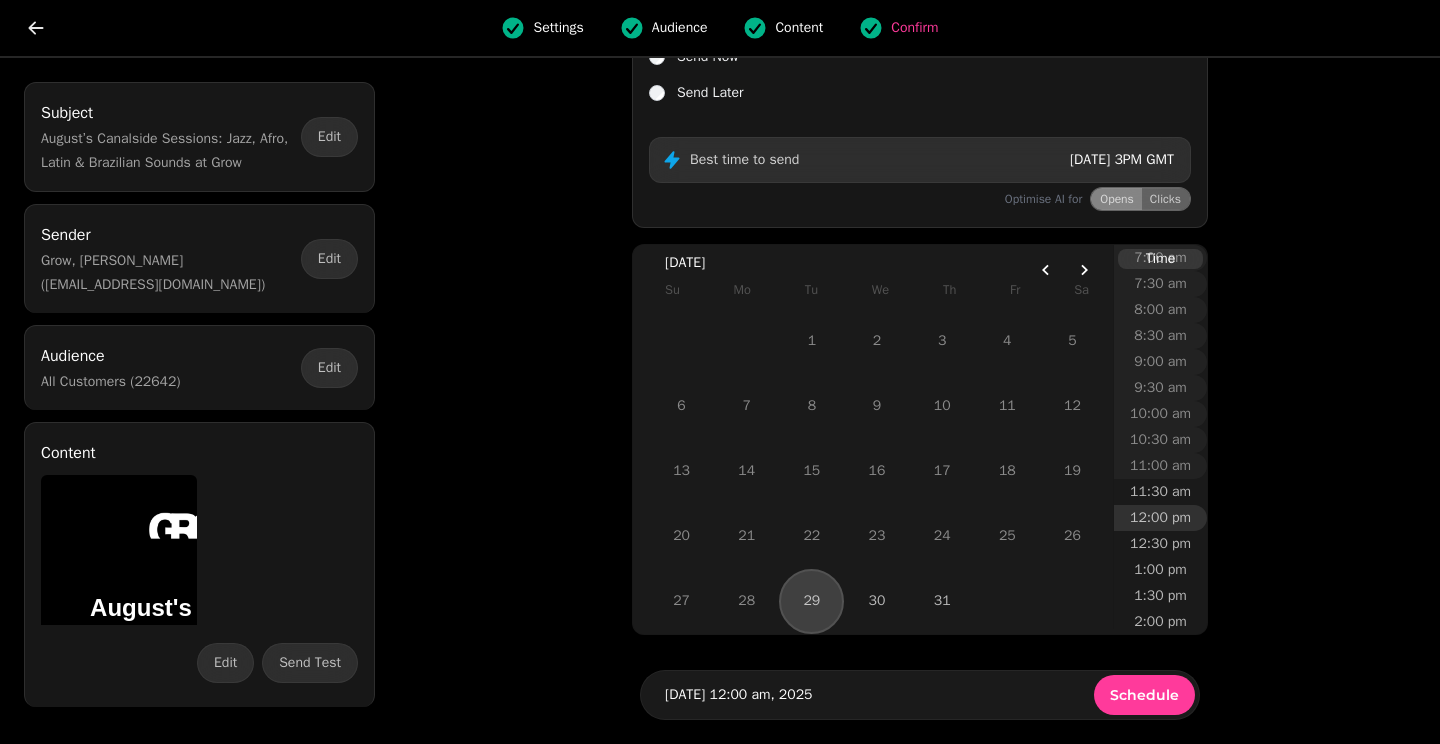 scroll, scrollTop: 433, scrollLeft: 0, axis: vertical 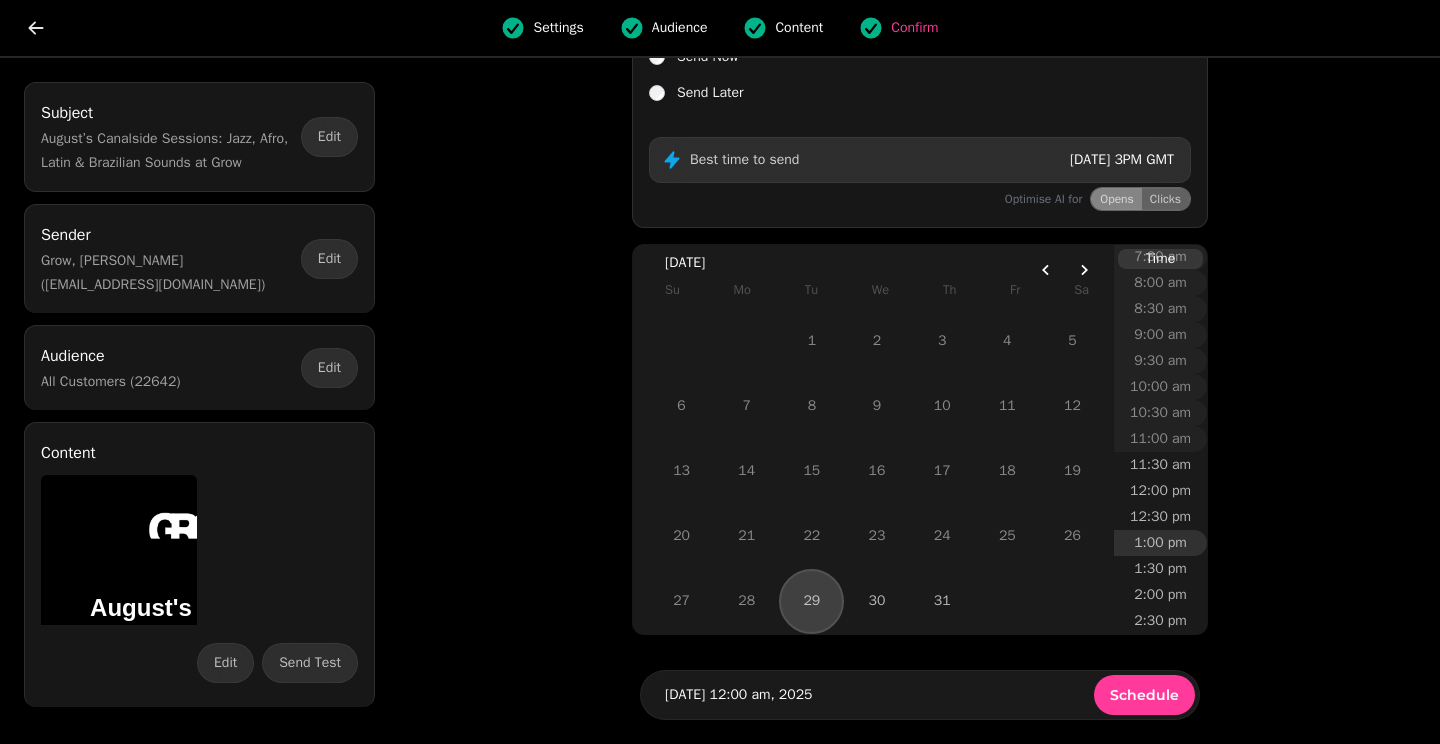click on "1:00 pm" at bounding box center [1160, 543] 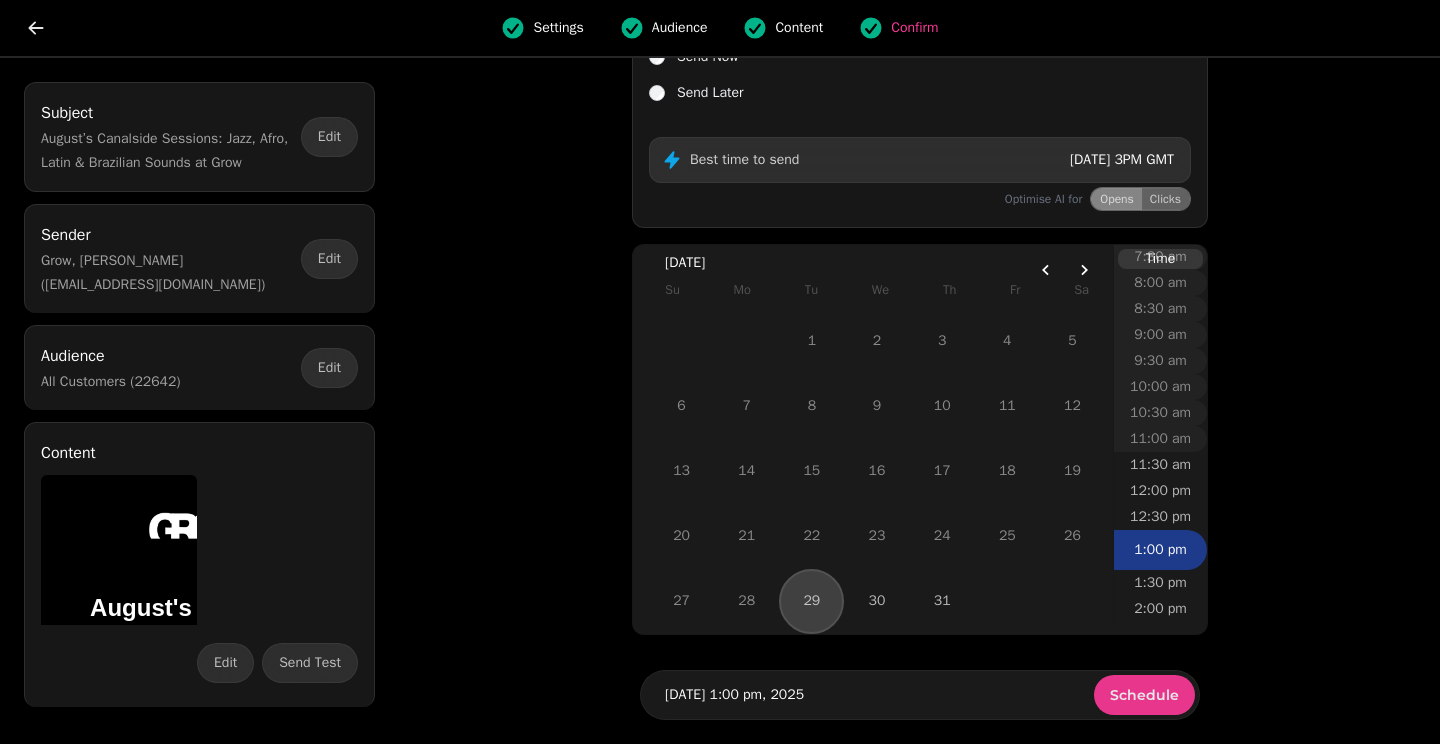 drag, startPoint x: 1152, startPoint y: 699, endPoint x: 701, endPoint y: 590, distance: 463.98492 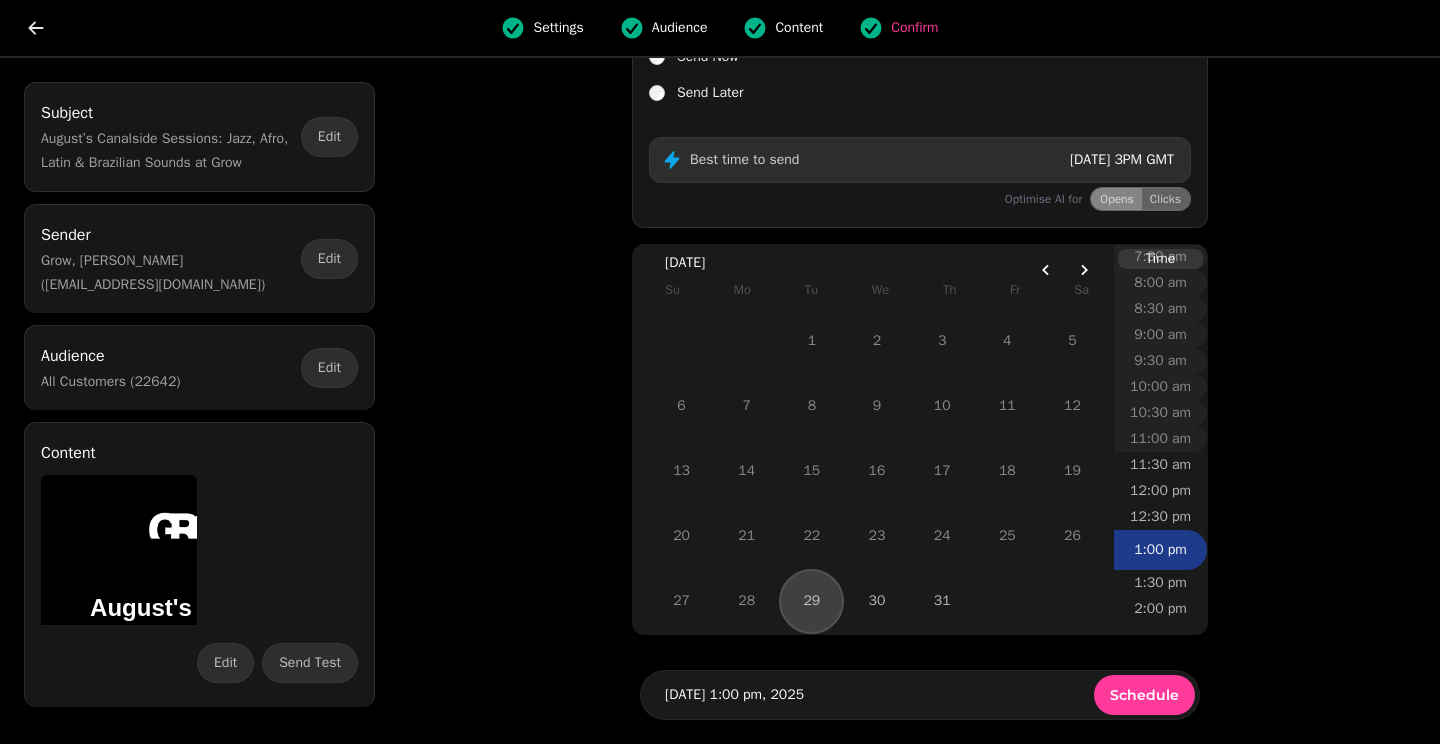 click on "Schedule" at bounding box center (1144, 695) 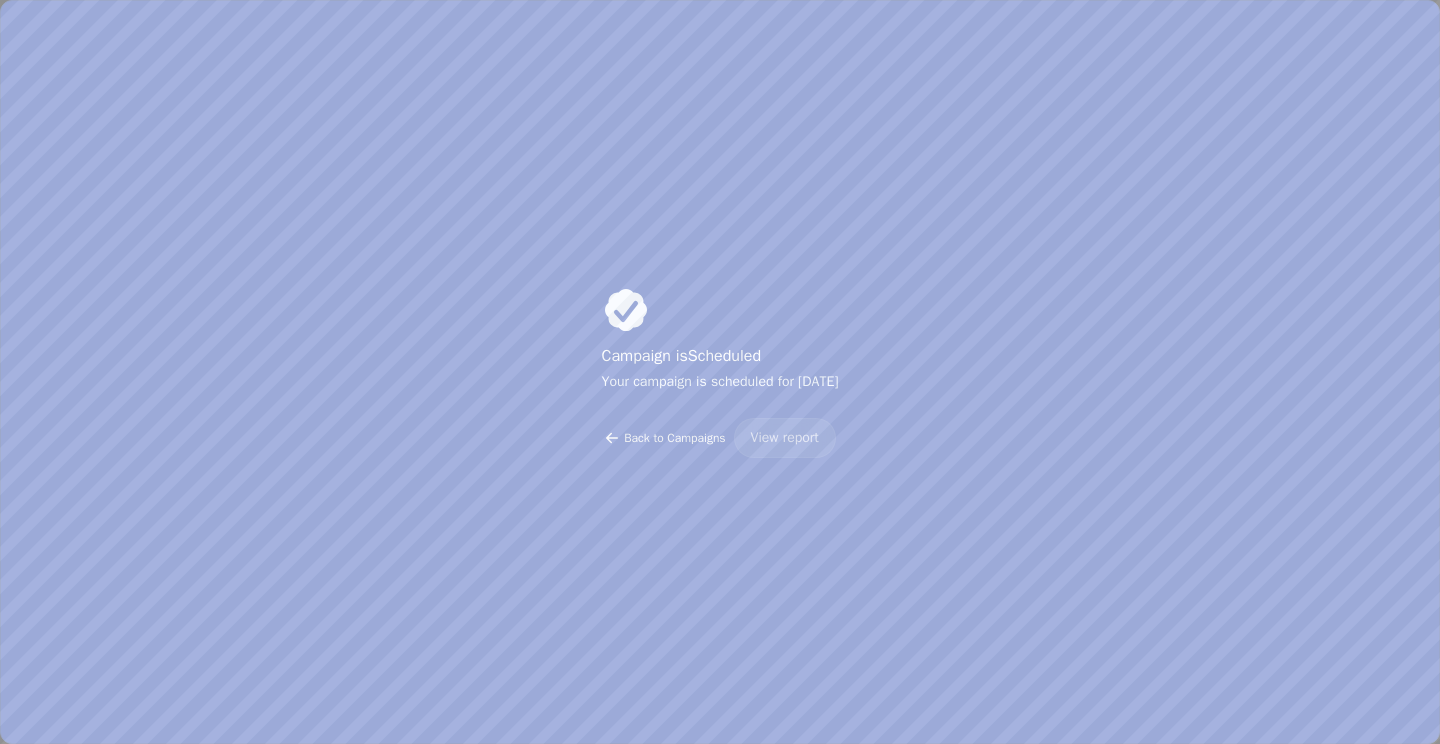 click on "Back to Campaigns" at bounding box center [674, 438] 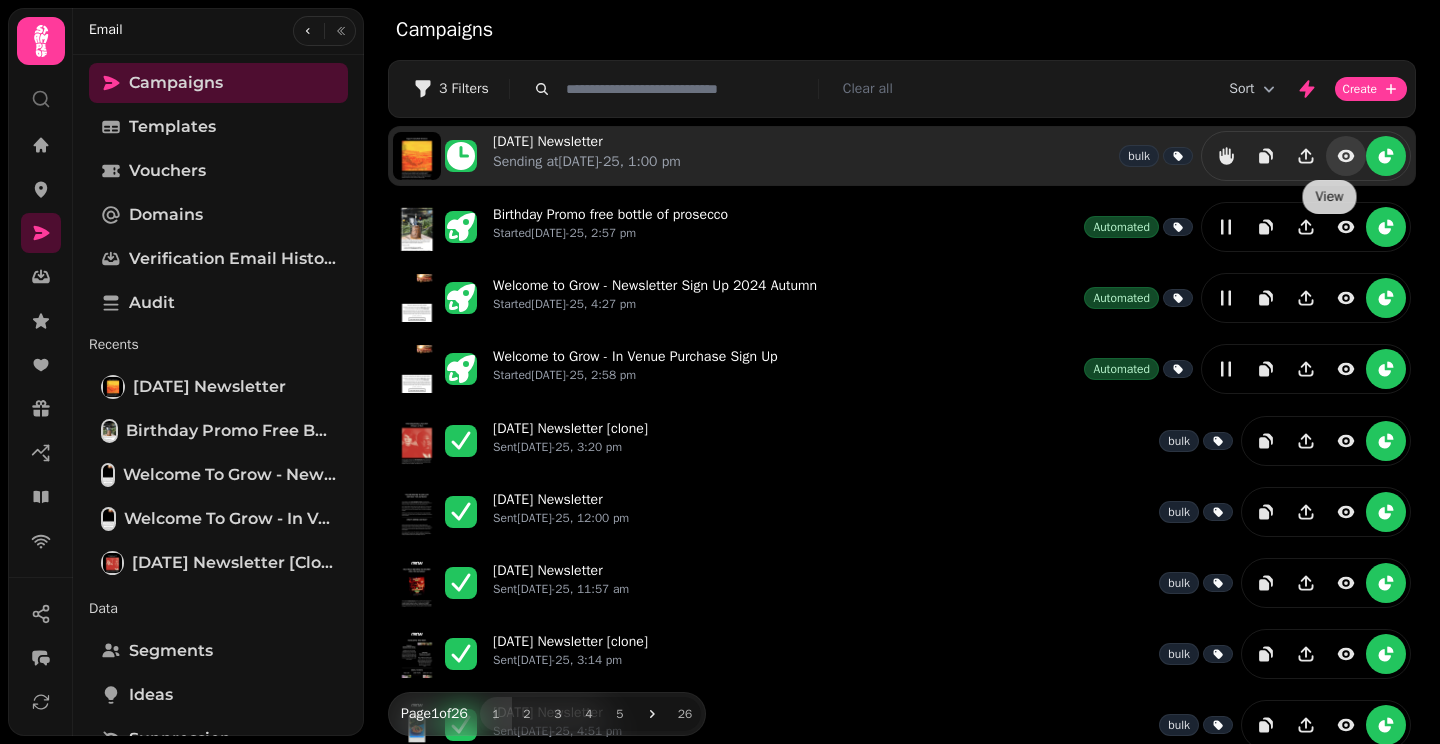 click 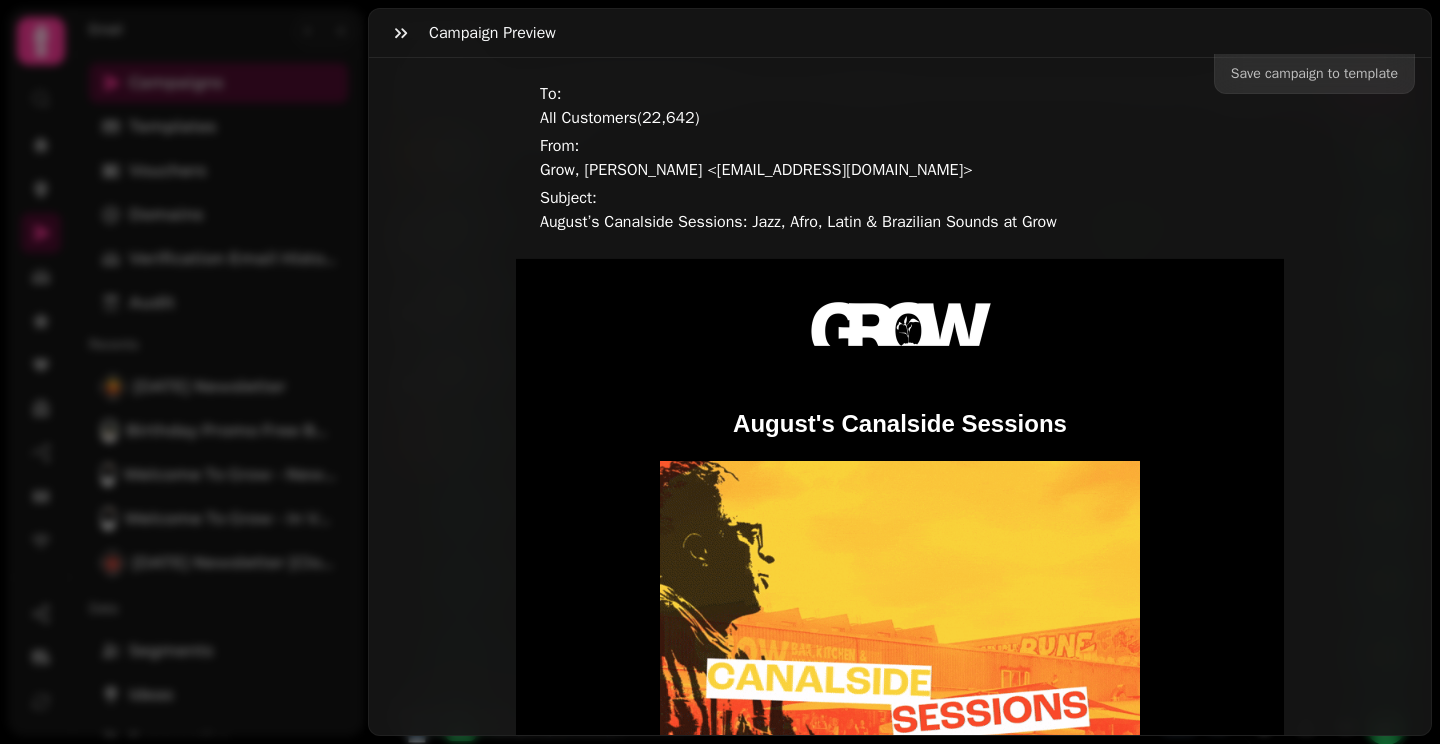 scroll, scrollTop: 0, scrollLeft: 0, axis: both 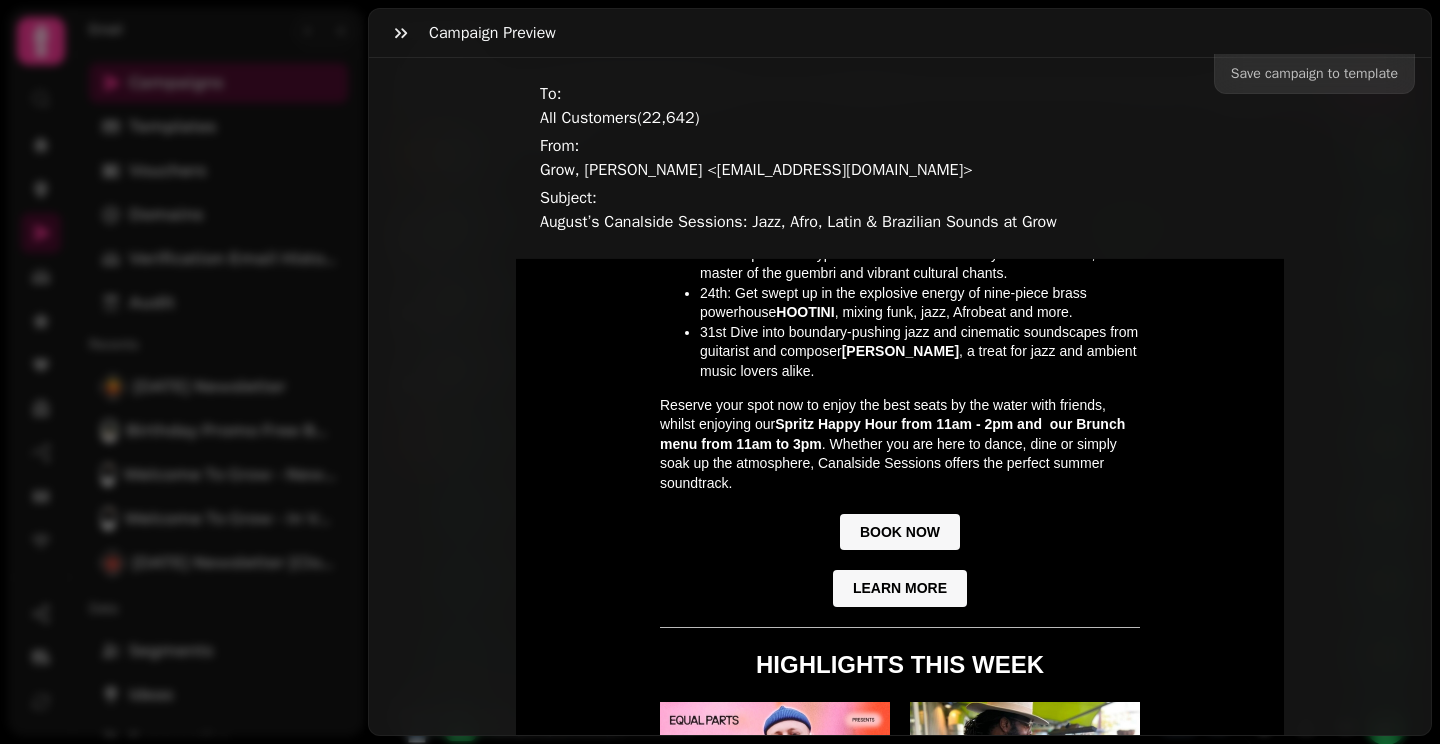 click on "August's Canalside Sessions
This August, join us every [DATE] at Grow for Canalside Sessions, a dynamic weekly session curated by master conga player [PERSON_NAME]. With over 30 years of experience collaborating with legends like [PERSON_NAME] and [PERSON_NAME], [PERSON_NAME] brings a vibrant mix of jazz, Afro, Latin and Brazilian sounds to the scenic canal side in [GEOGRAPHIC_DATA] [PERSON_NAME].
Each week promises world-class live music, stunning views and an inclusive, family-friendly vibe, perfect for dancing or relaxing with friends:
3rd: Pianist and composer  [PERSON_NAME]
10th: Celebrate the legendary [DEMOGRAPHIC_DATA] percussionist  [PERSON_NAME]" at bounding box center [900, -131] 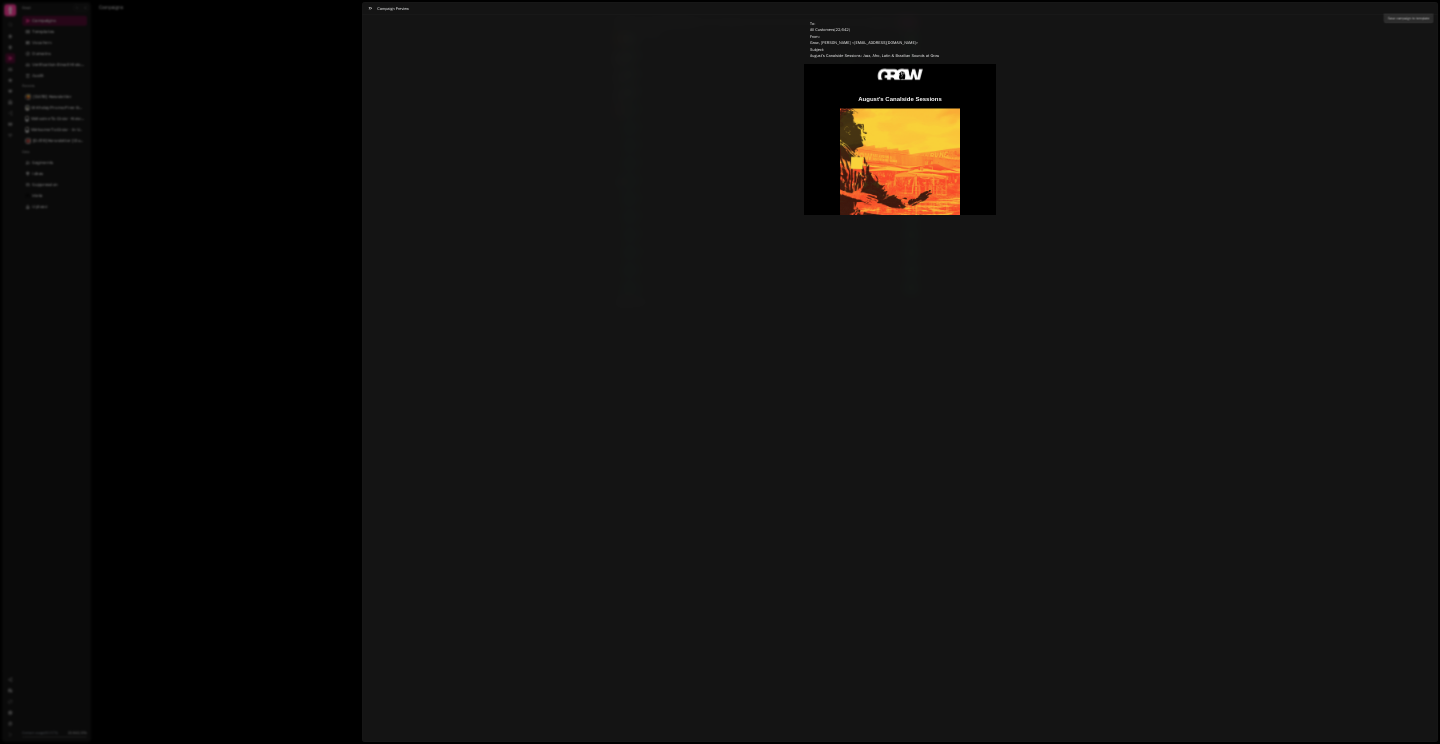 scroll, scrollTop: 428, scrollLeft: 0, axis: vertical 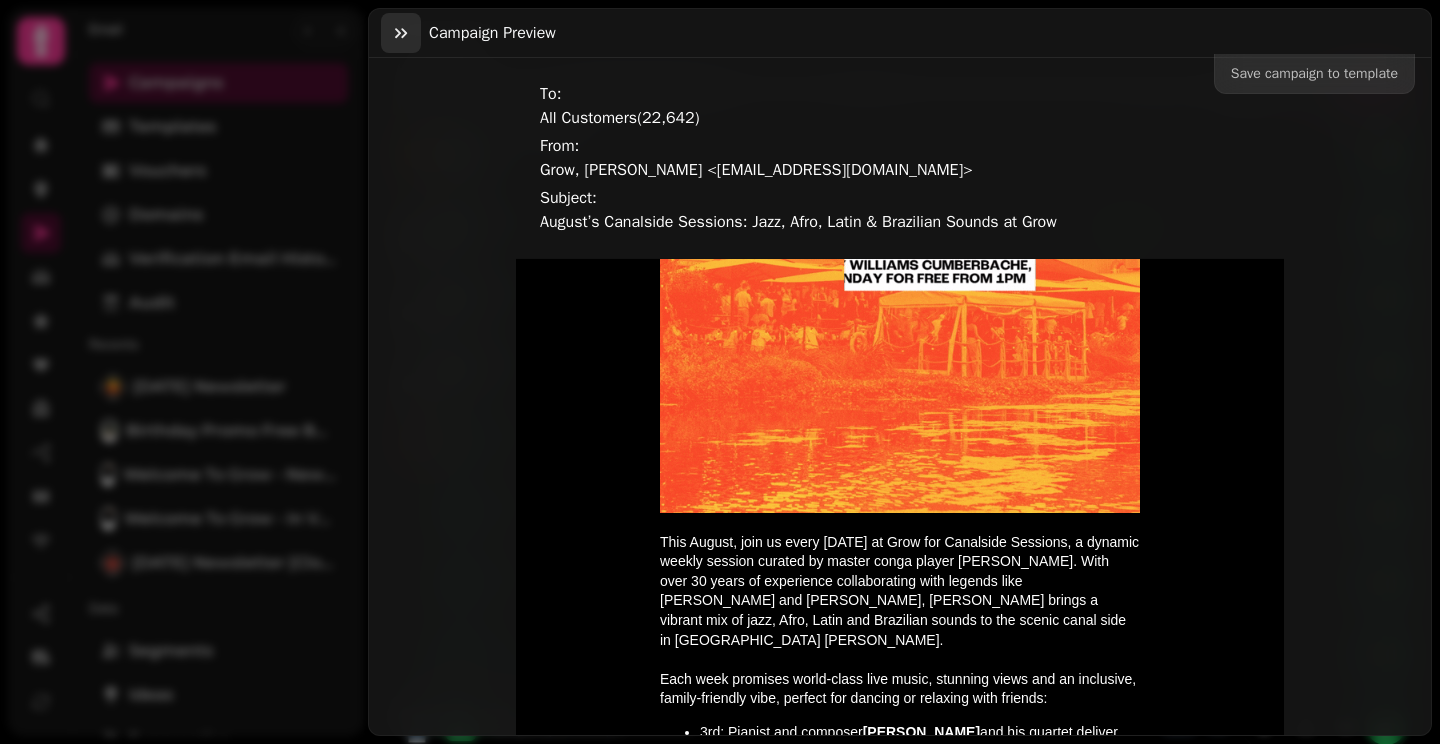 click 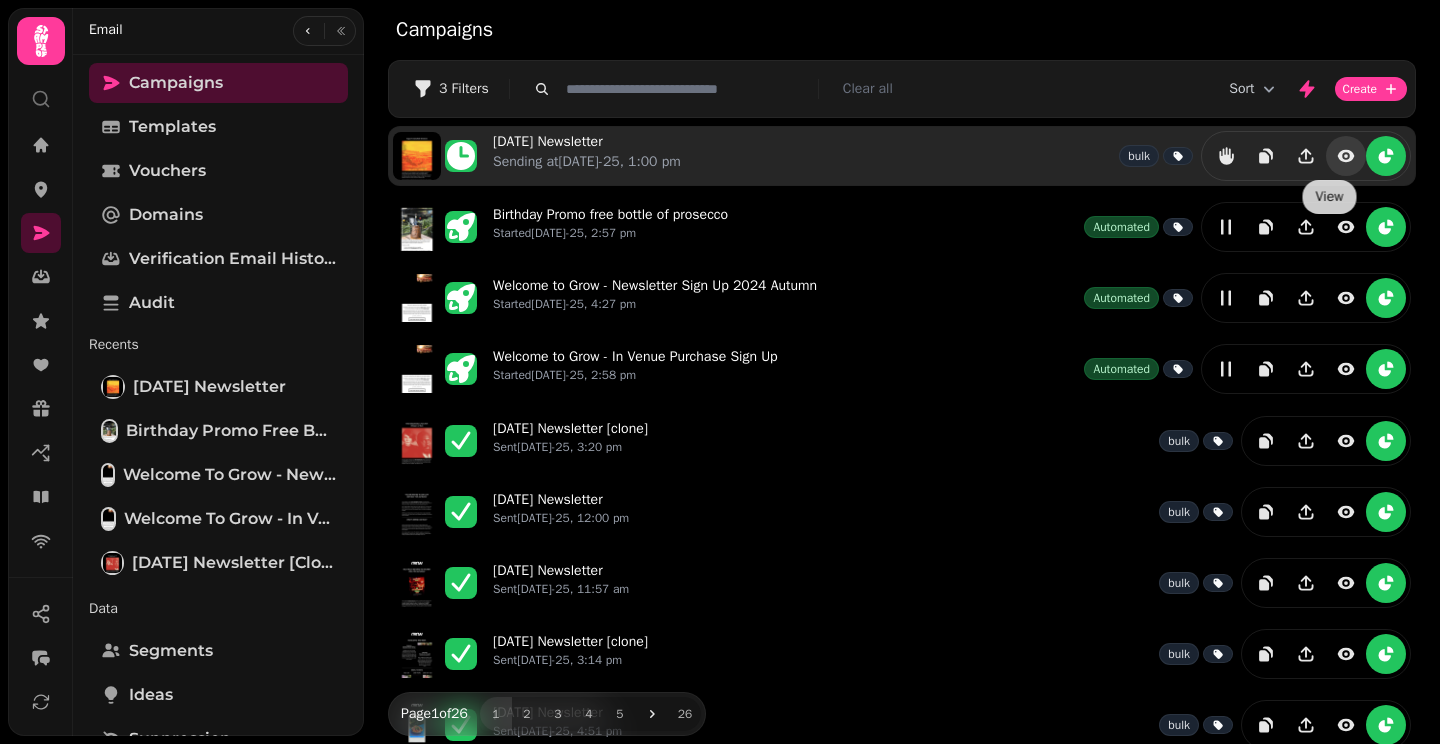 click 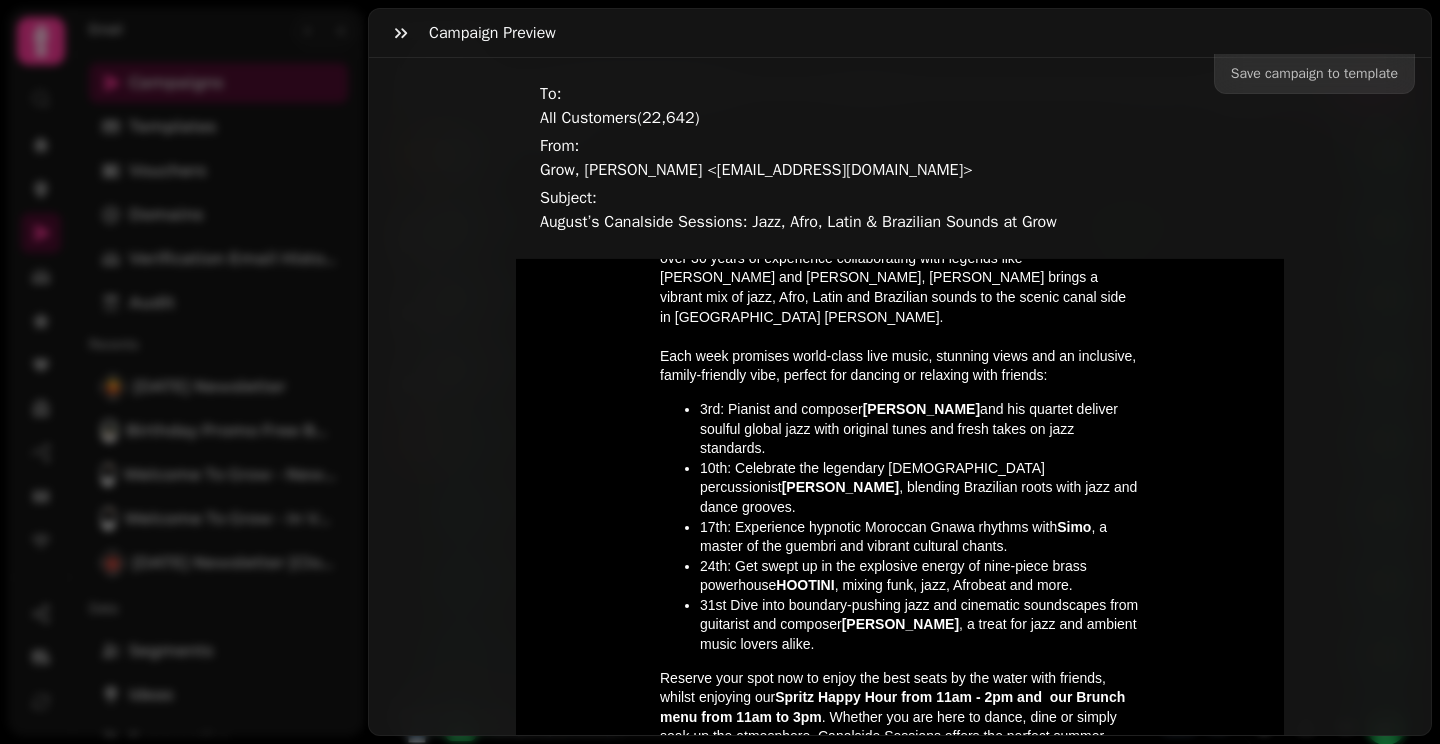 scroll, scrollTop: 1074, scrollLeft: 0, axis: vertical 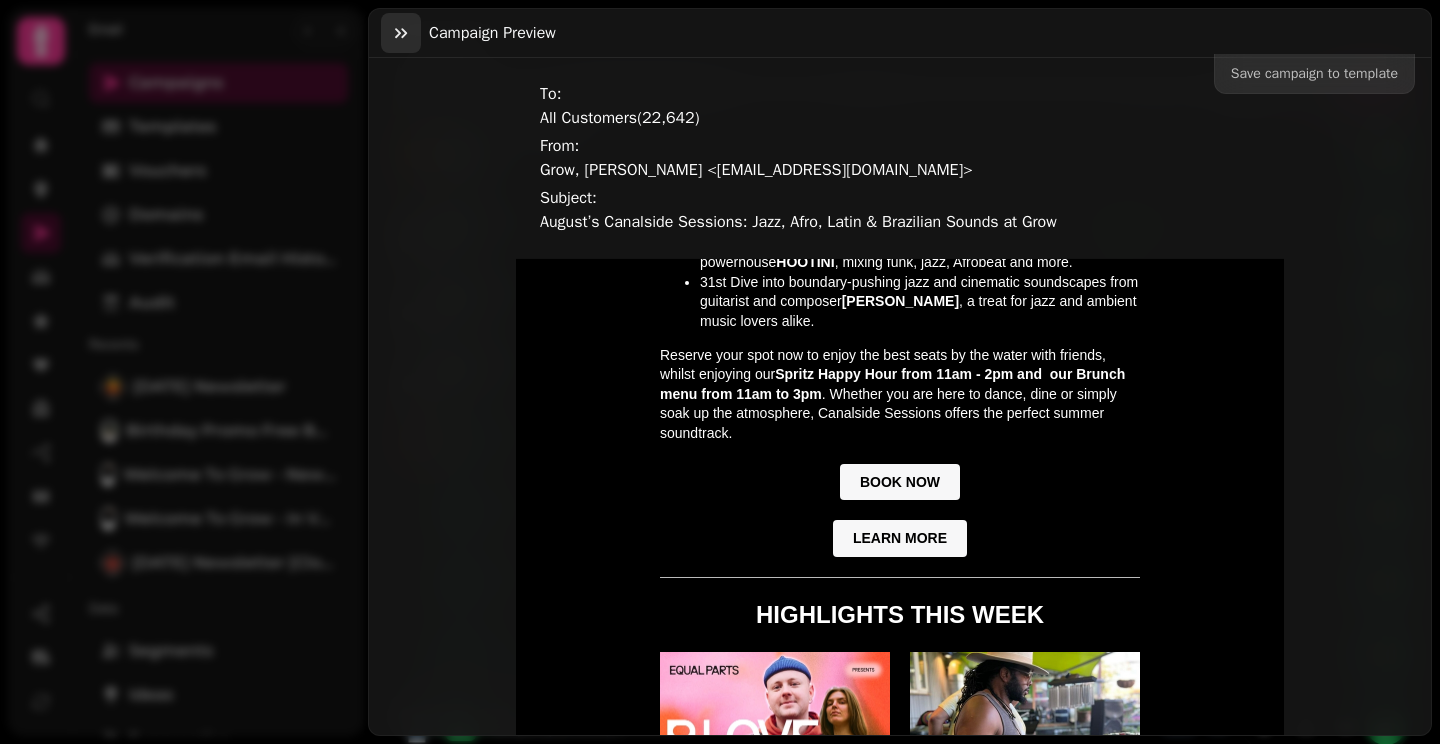 click 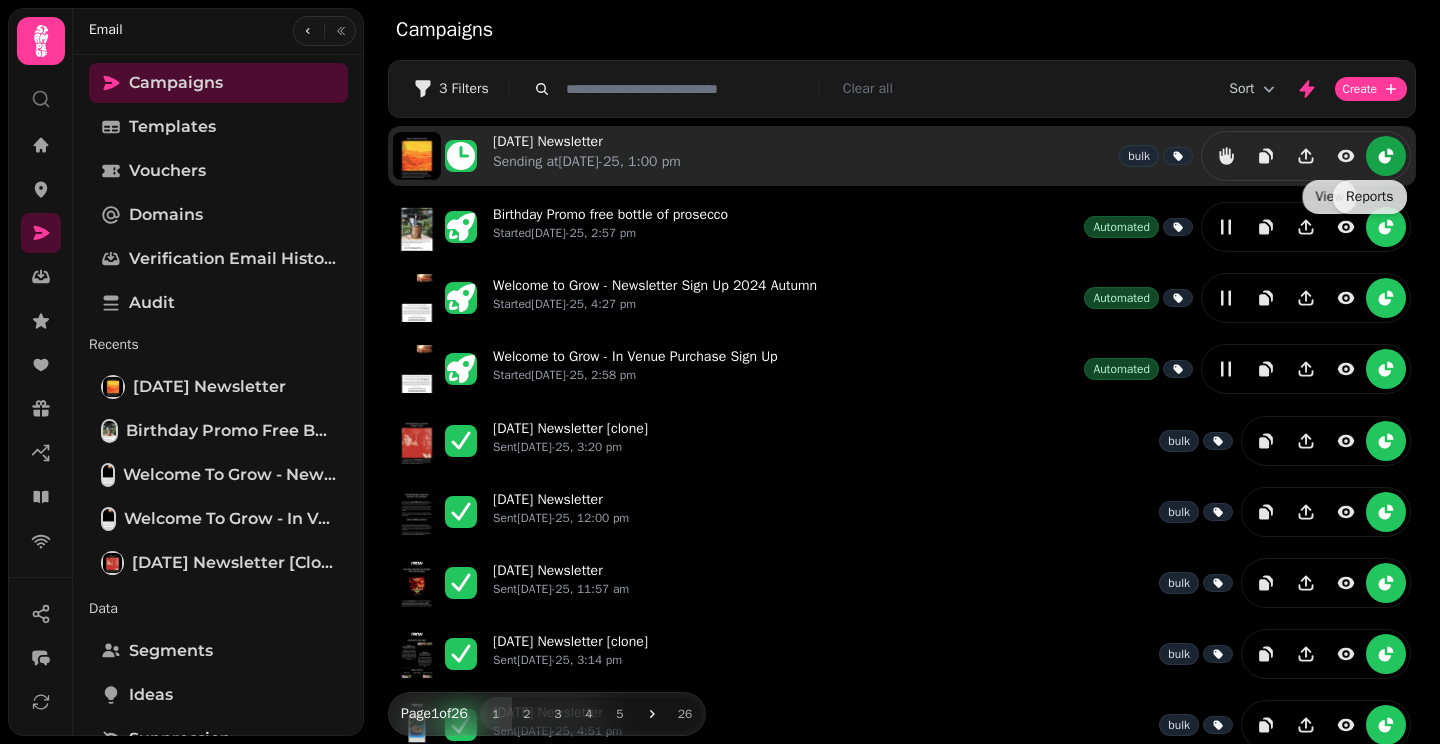 click 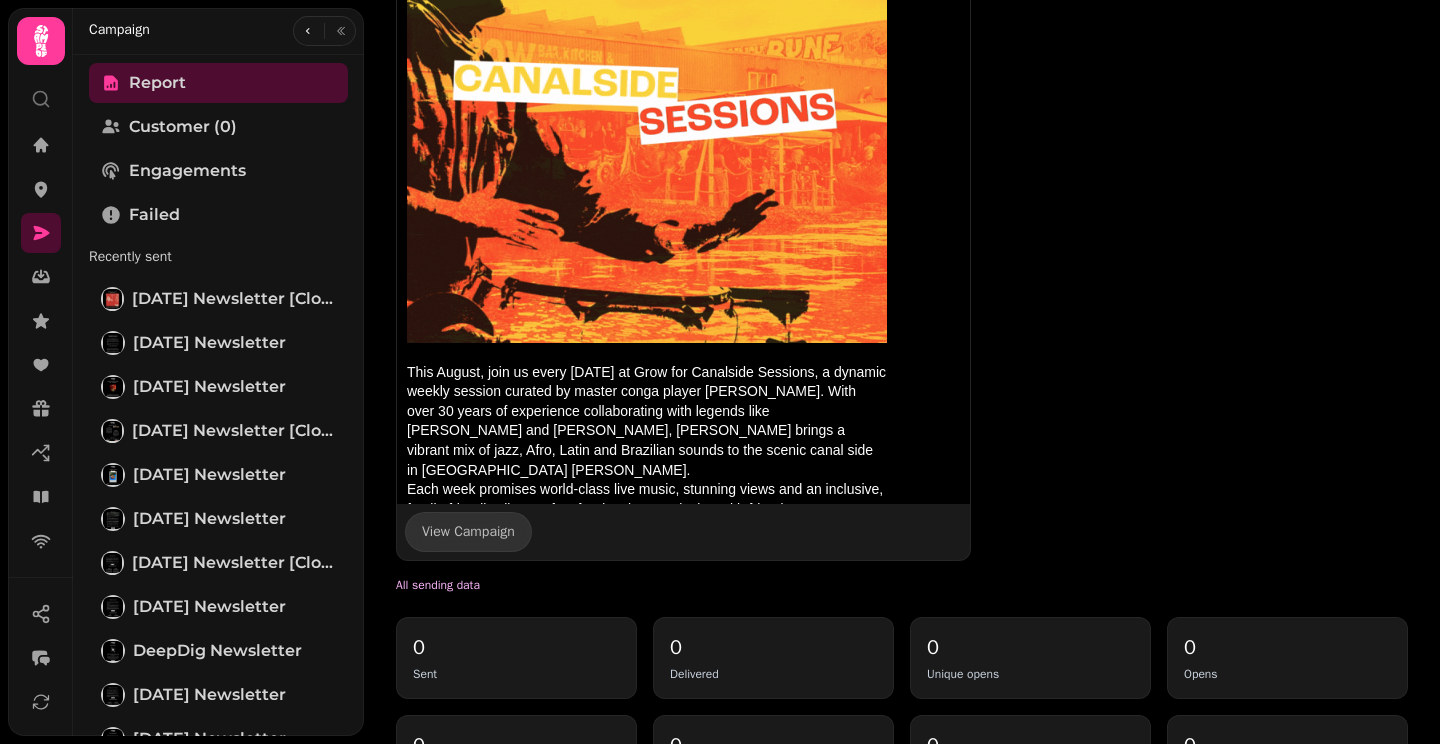 scroll, scrollTop: 1593, scrollLeft: 0, axis: vertical 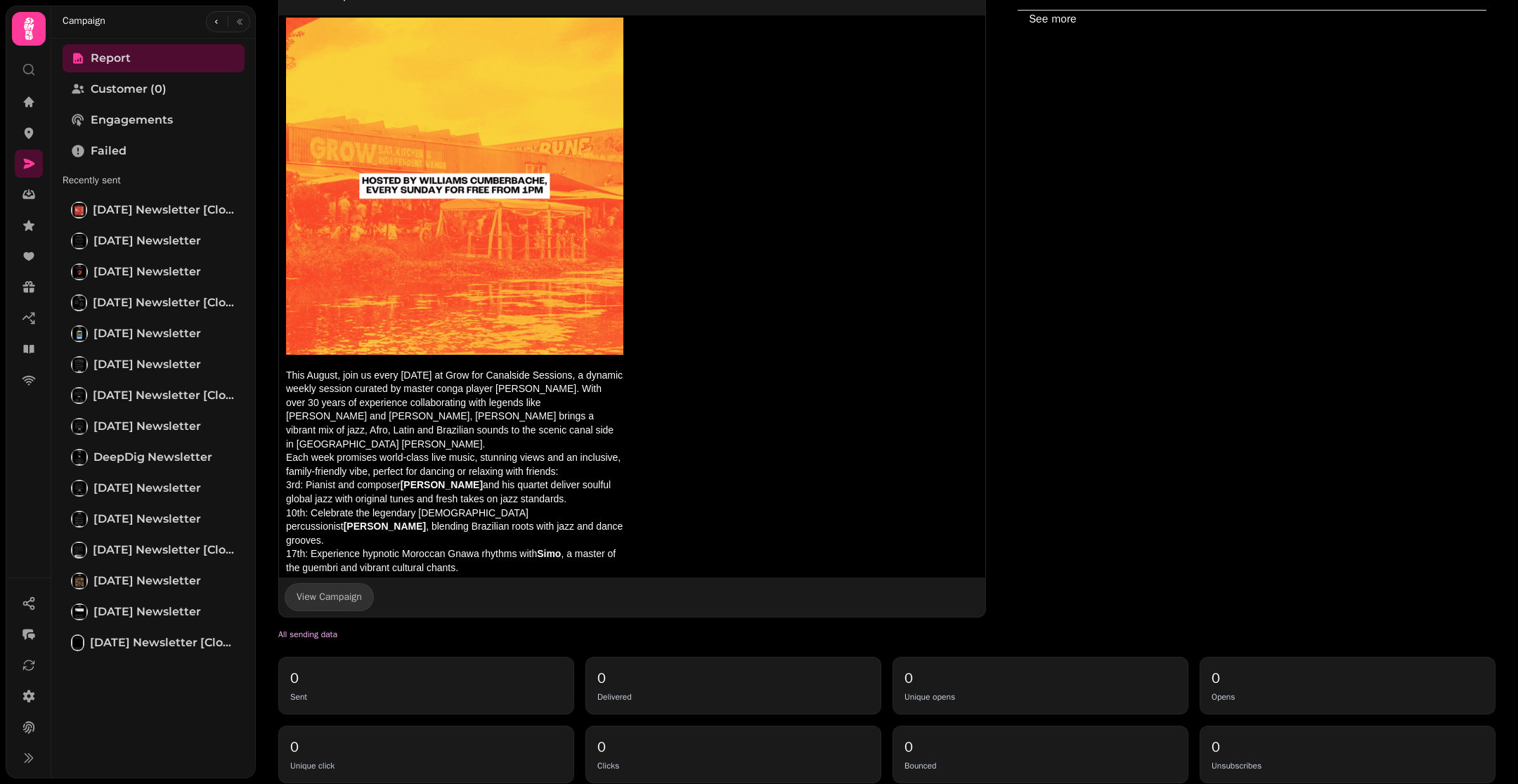 click on "August's Canalside Sessions This August, join us every [DATE] at Grow for Canalside Sessions, a dynamic weekly session curated by master conga player [PERSON_NAME]. With over 30 years of experience collaborating with legends like [PERSON_NAME] and [PERSON_NAME], [PERSON_NAME] brings a vibrant mix of jazz, Afro, Latin and Brazilian sounds to the scenic canal side in [GEOGRAPHIC_DATA] [PERSON_NAME]. Each week promises world-class live music, stunning views and an inclusive, family-friendly vibe, perfect for dancing or relaxing with friends: 3rd: Pianist and composer  [PERSON_NAME]  and his quartet deliver soulful global jazz with original tunes and fresh takes on jazz standards. 10th: Celebrate the legendary [DEMOGRAPHIC_DATA] percussionist  [PERSON_NAME] , blending Brazilian roots with jazz and dance grooves. 17th: Experience hypnotic Moroccan Gnawa rhythms with  [PERSON_NAME] , a master of the guembri and vibrant cultural chants. 24th: Get swept up in the explosive energy of nine-piece brass powerhouse  HOOTINI , mixing funk, jazz, Afrobeat and more." at bounding box center (632, 835) 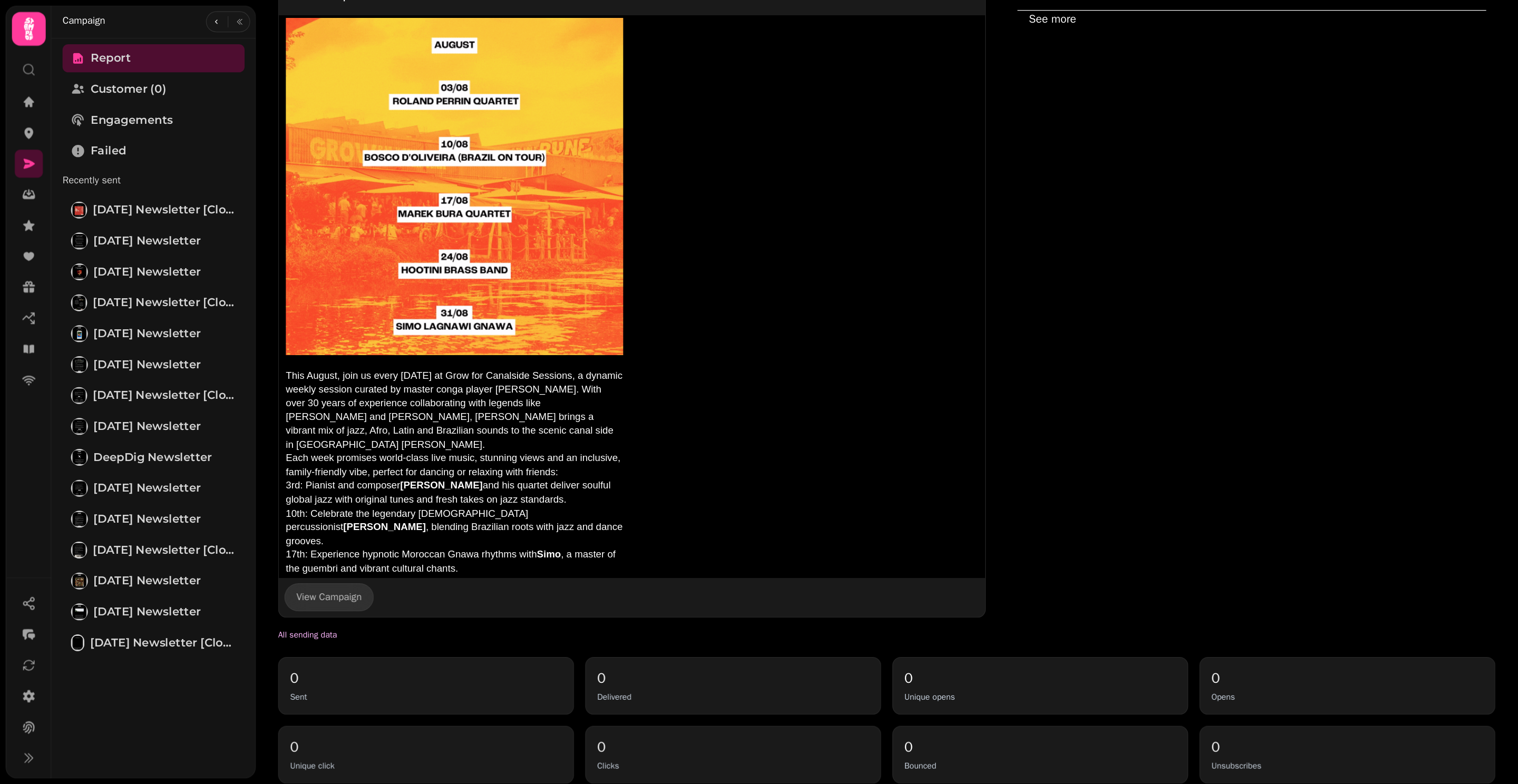 scroll, scrollTop: 471, scrollLeft: 0, axis: vertical 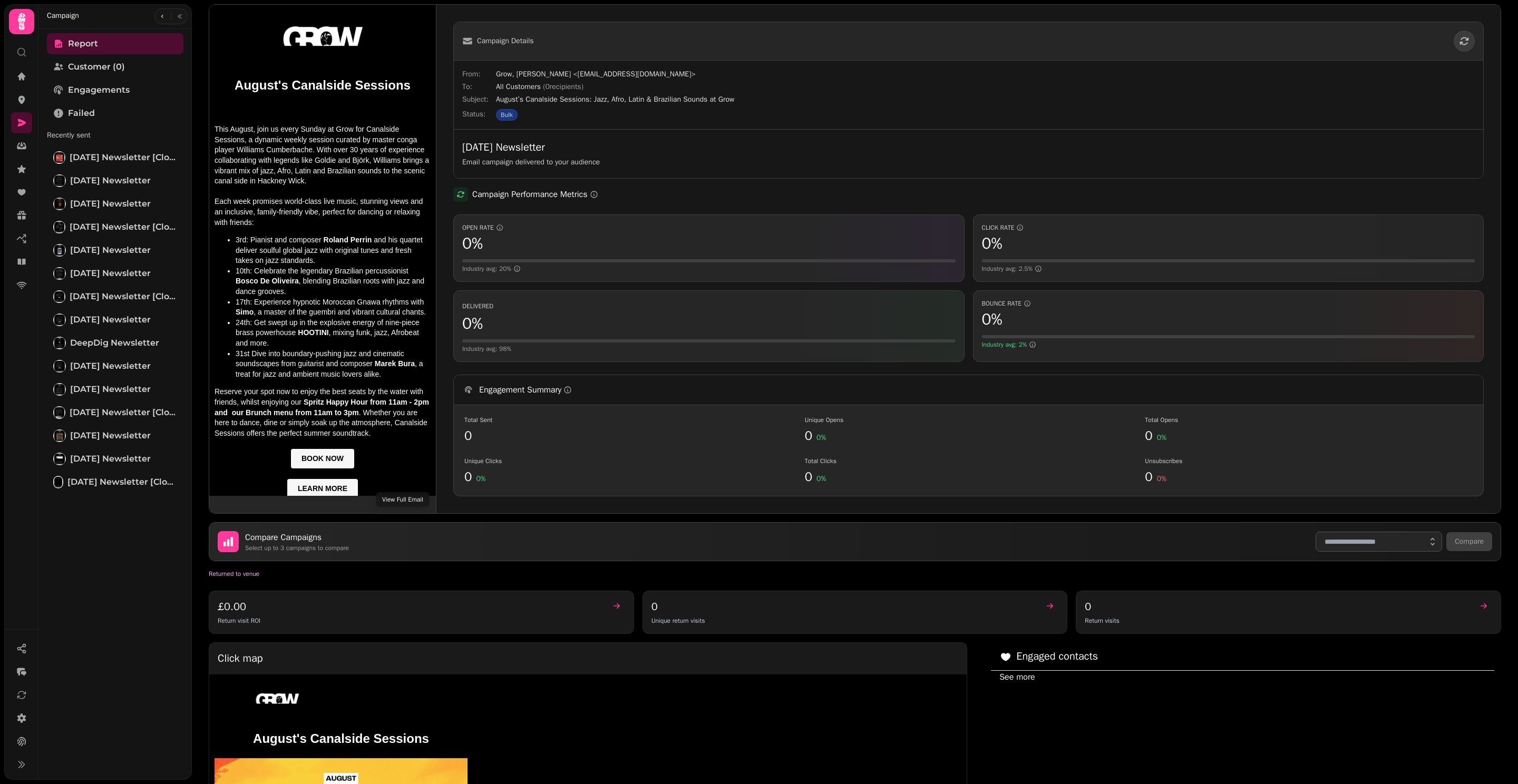 click at bounding box center (323, 250) 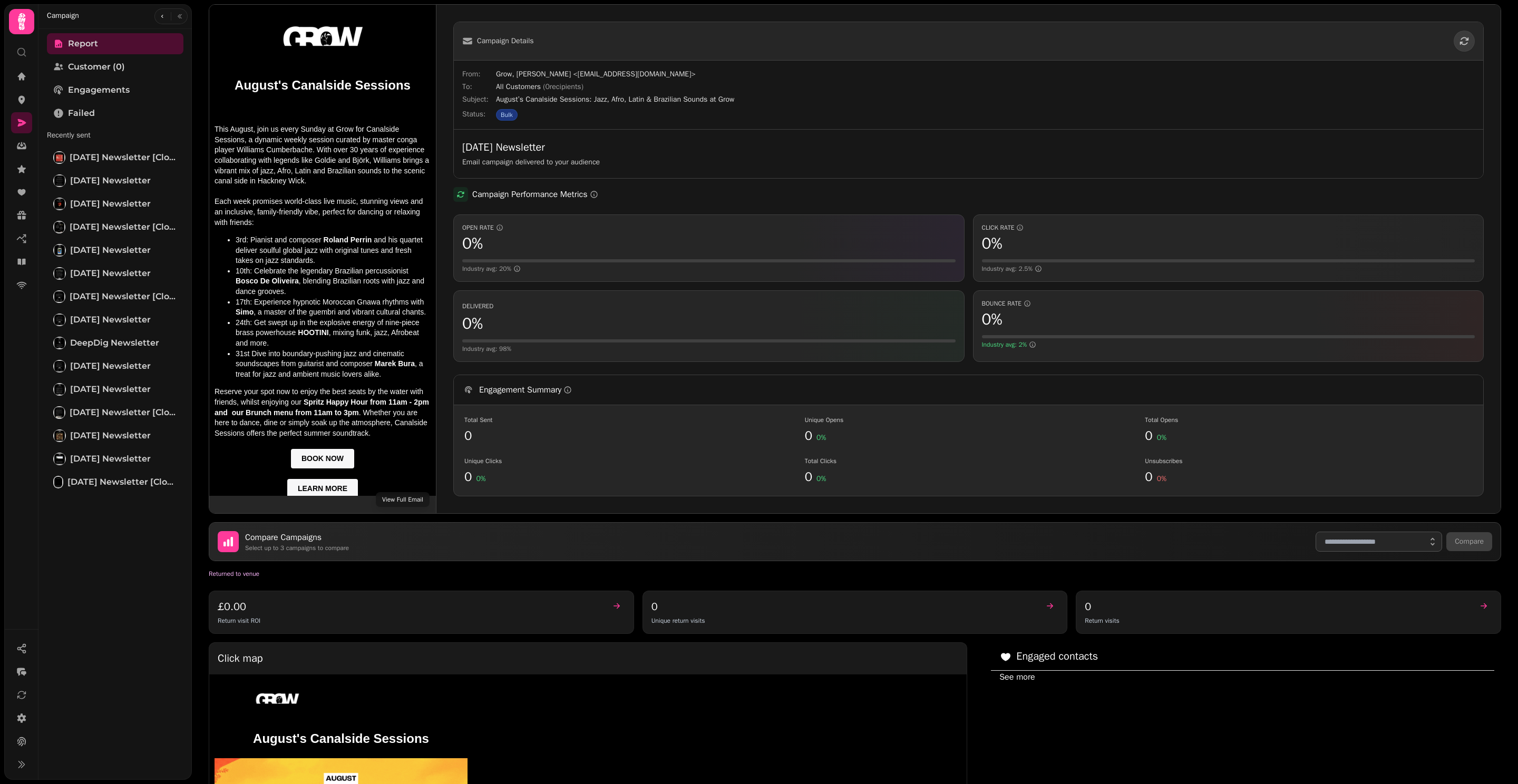 click at bounding box center (323, 250) 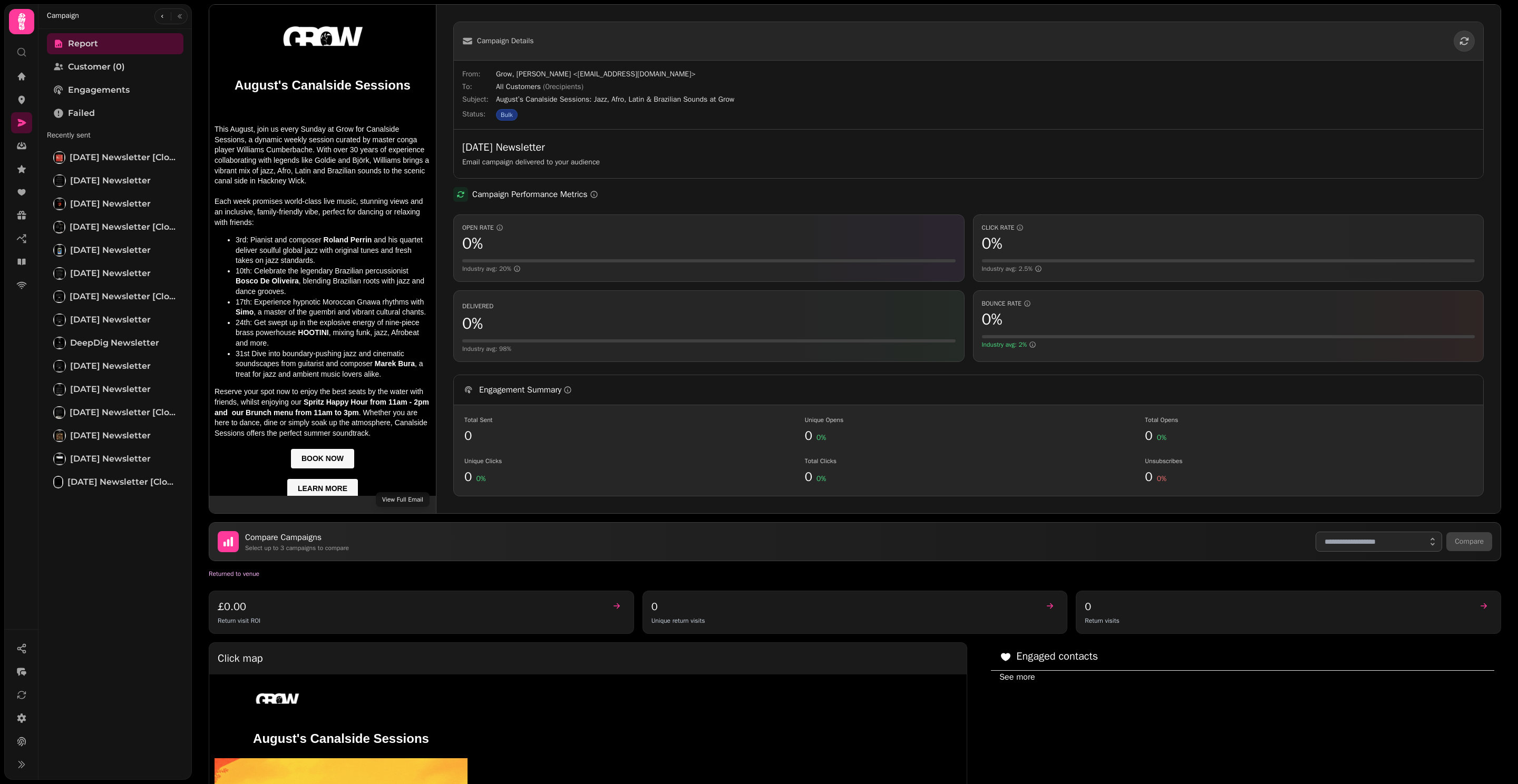 click at bounding box center (323, 250) 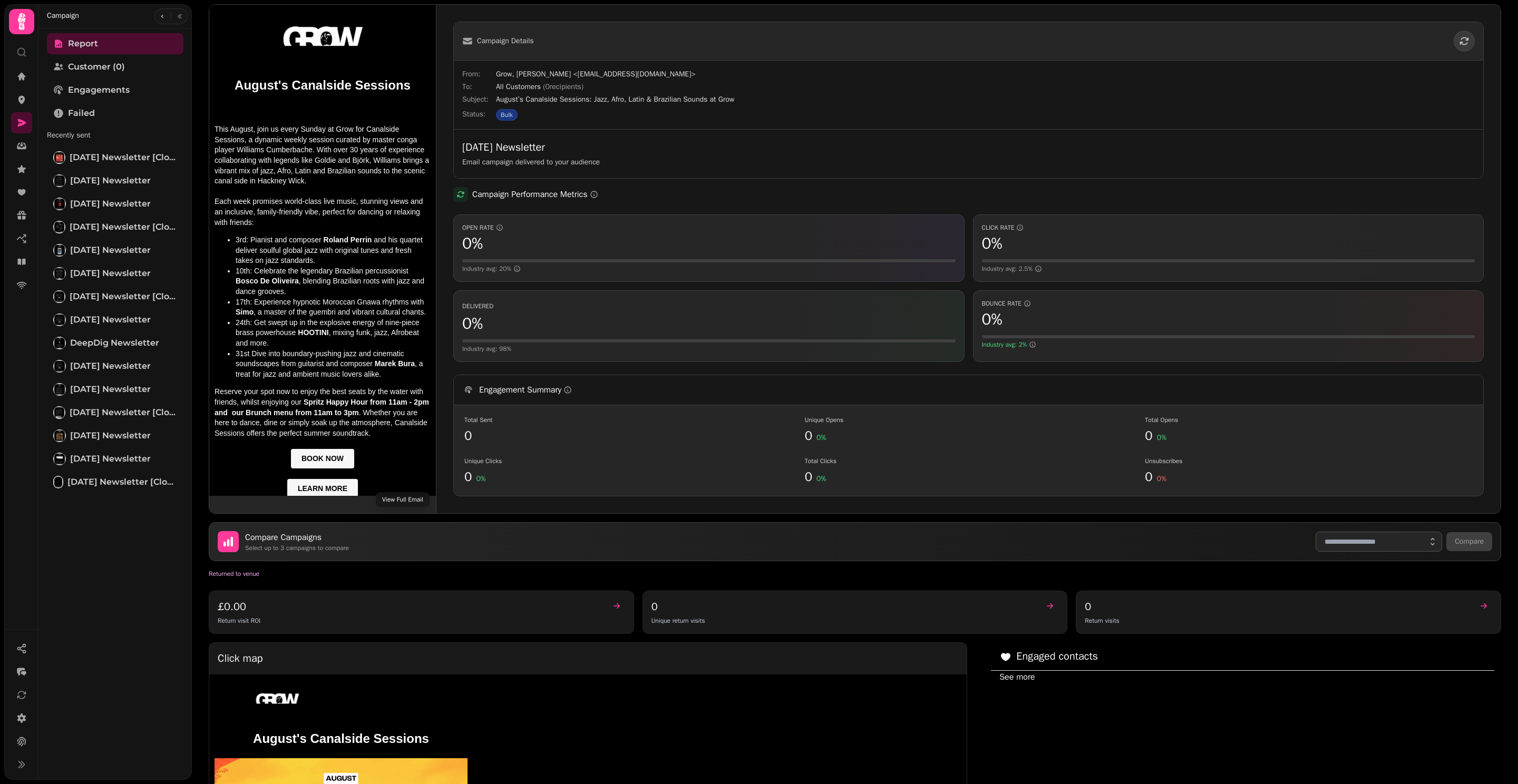 click on "Compare Campaigns" at bounding box center (297, 537) 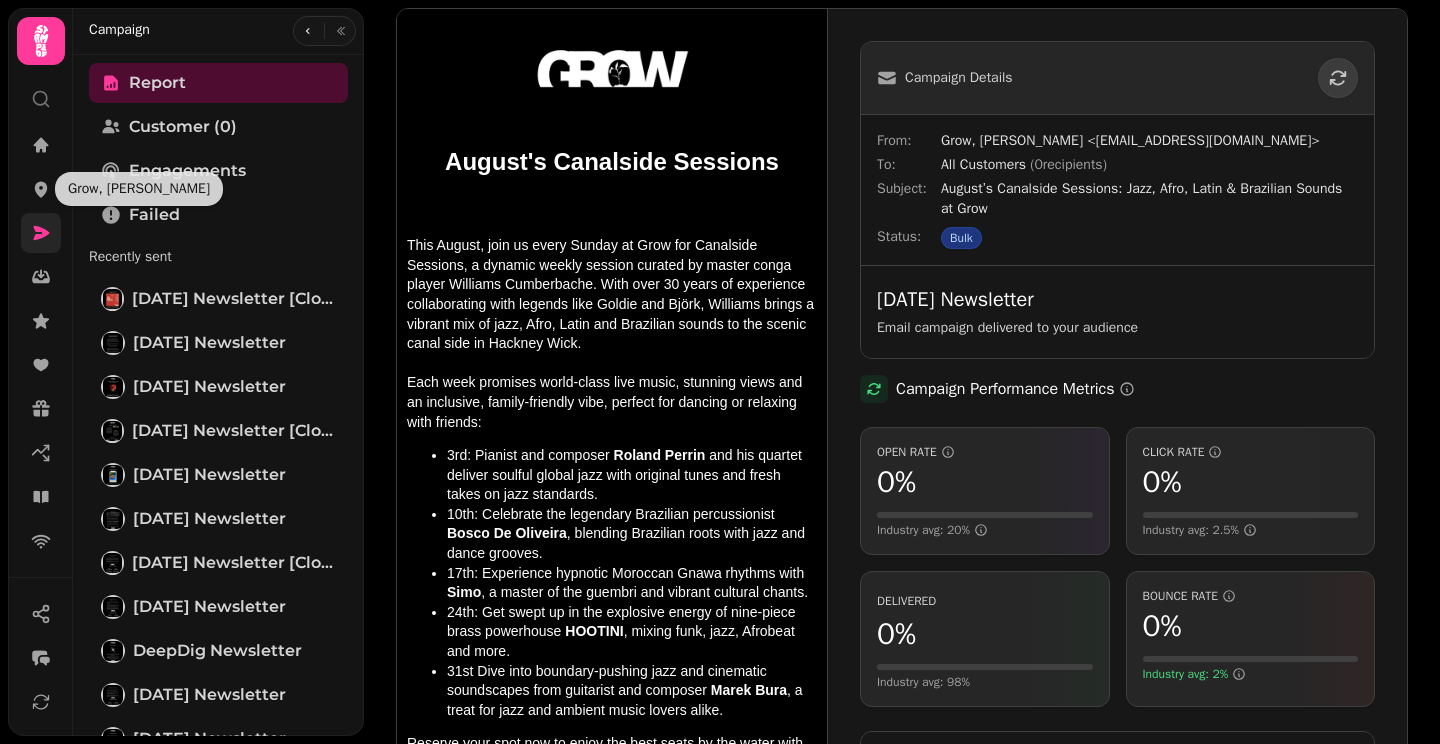 click at bounding box center [41, 233] 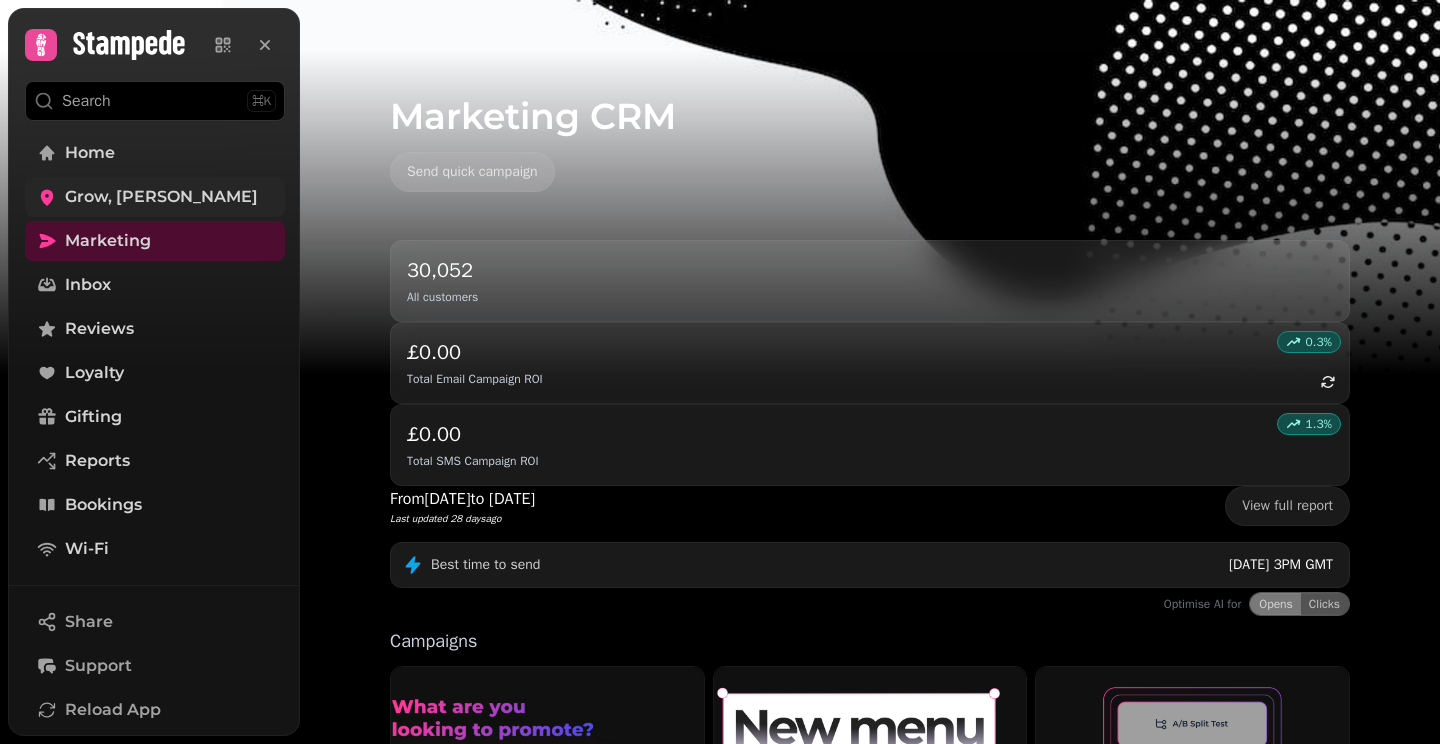 click on "Grow, [PERSON_NAME]" at bounding box center [161, 197] 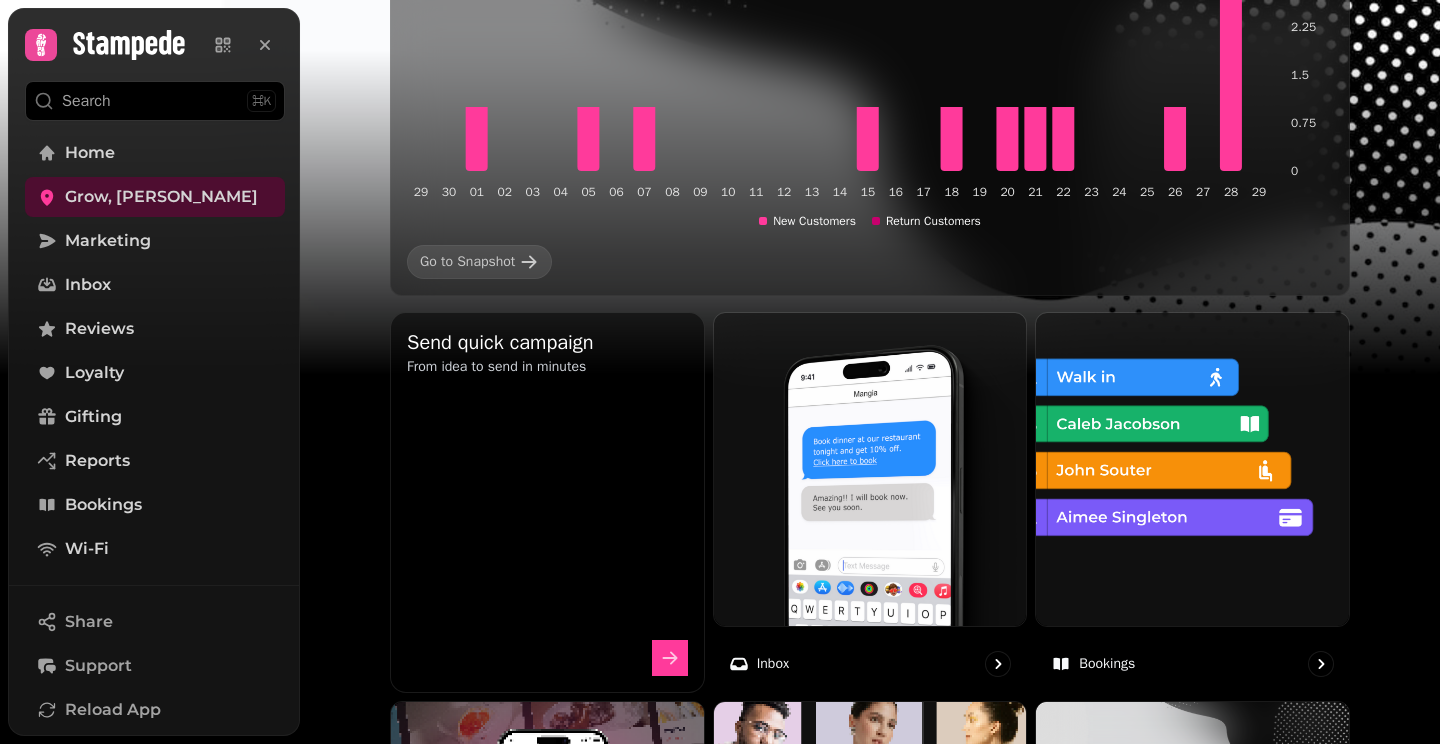 scroll, scrollTop: 1004, scrollLeft: 0, axis: vertical 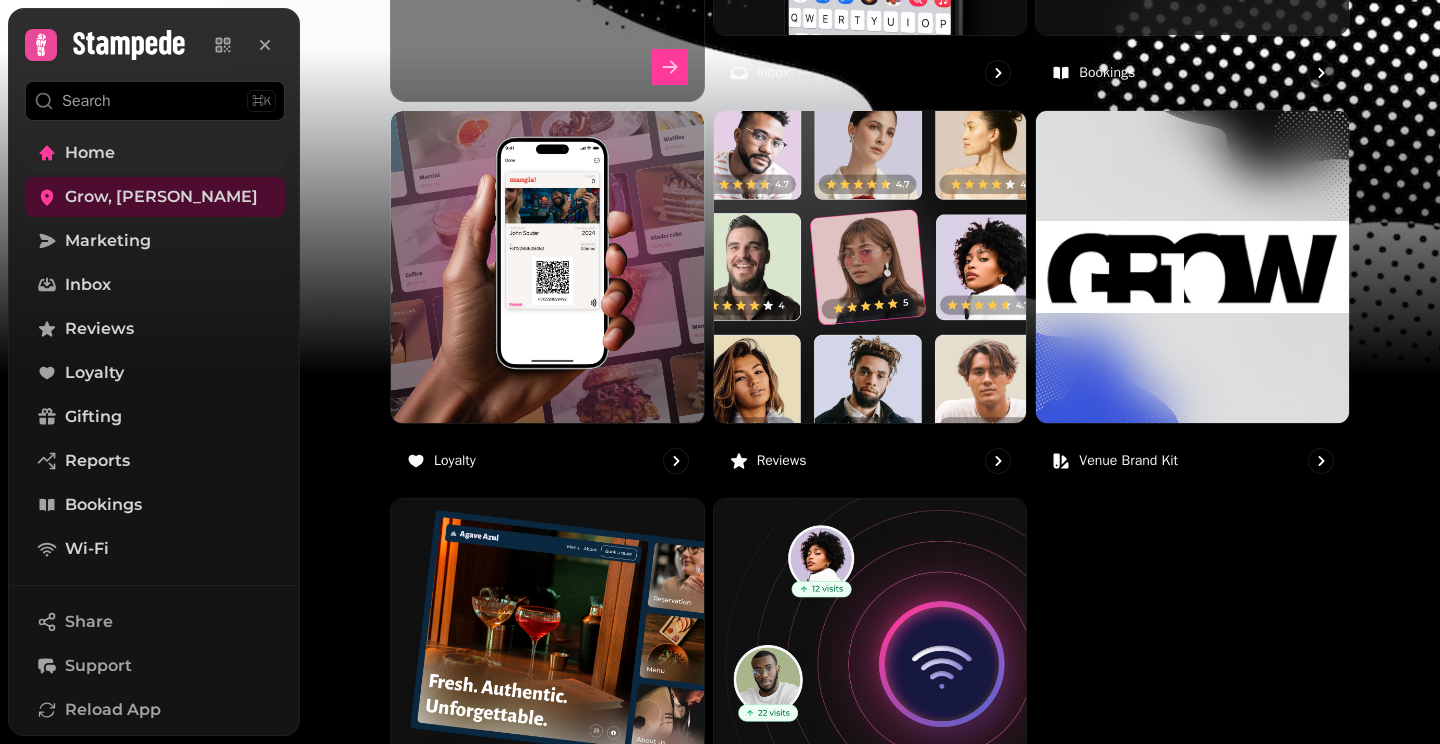 click on "Home" at bounding box center (155, 153) 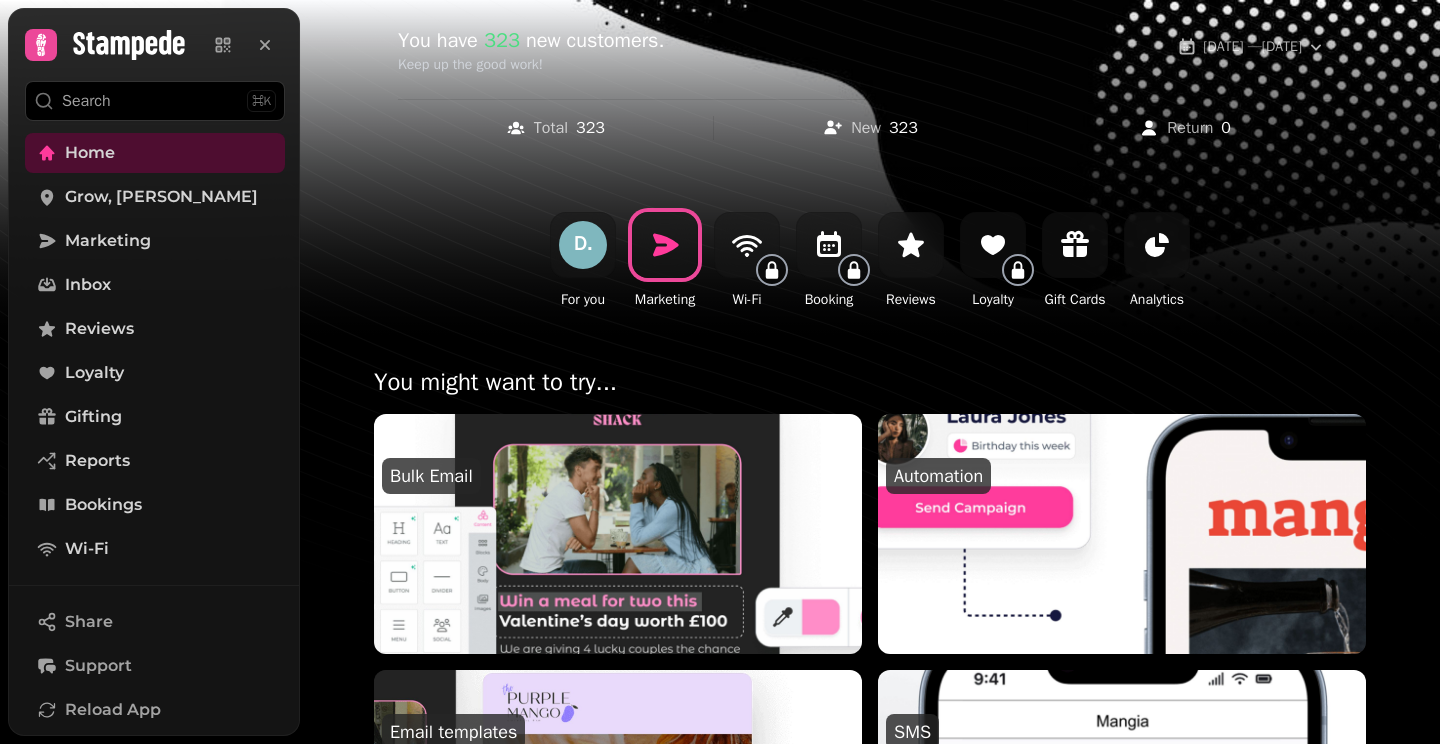 scroll, scrollTop: 167, scrollLeft: 0, axis: vertical 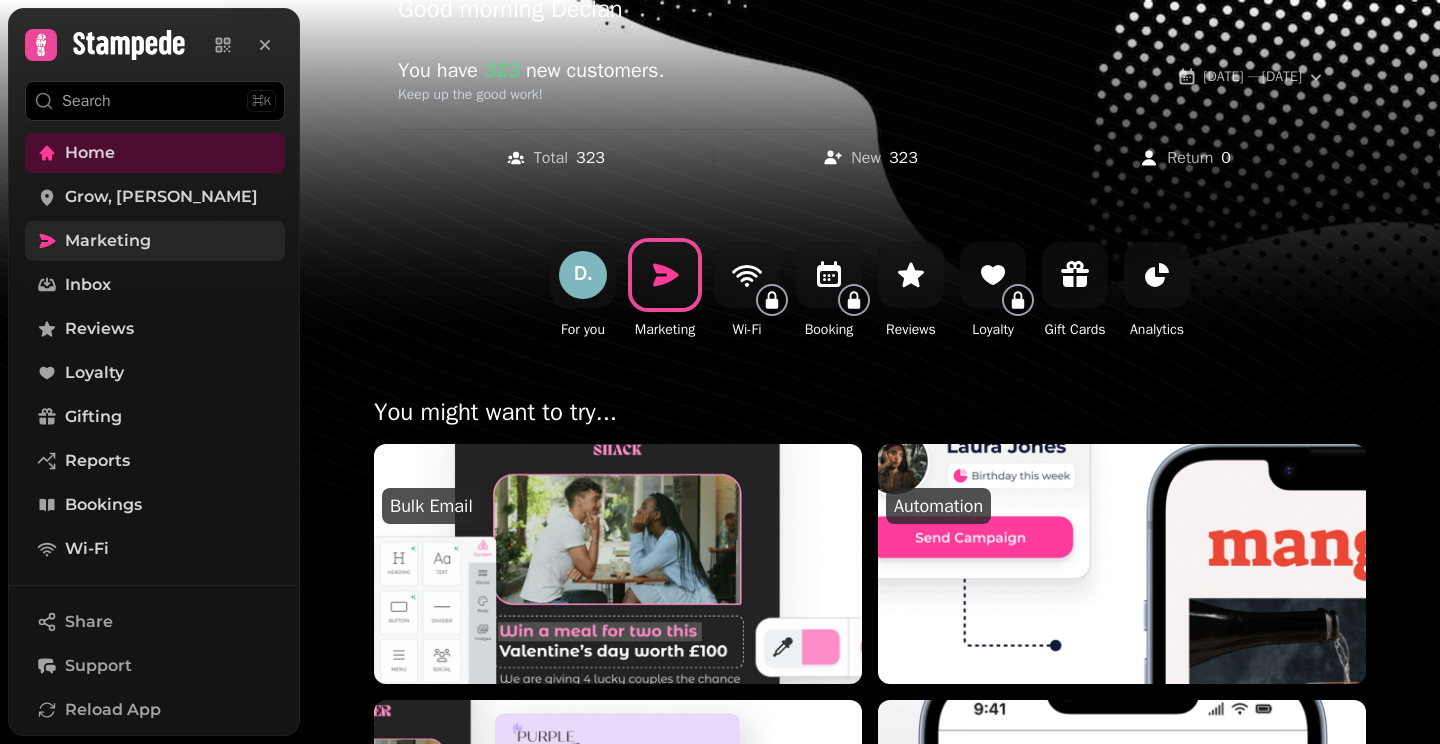 click on "Marketing" at bounding box center (155, 241) 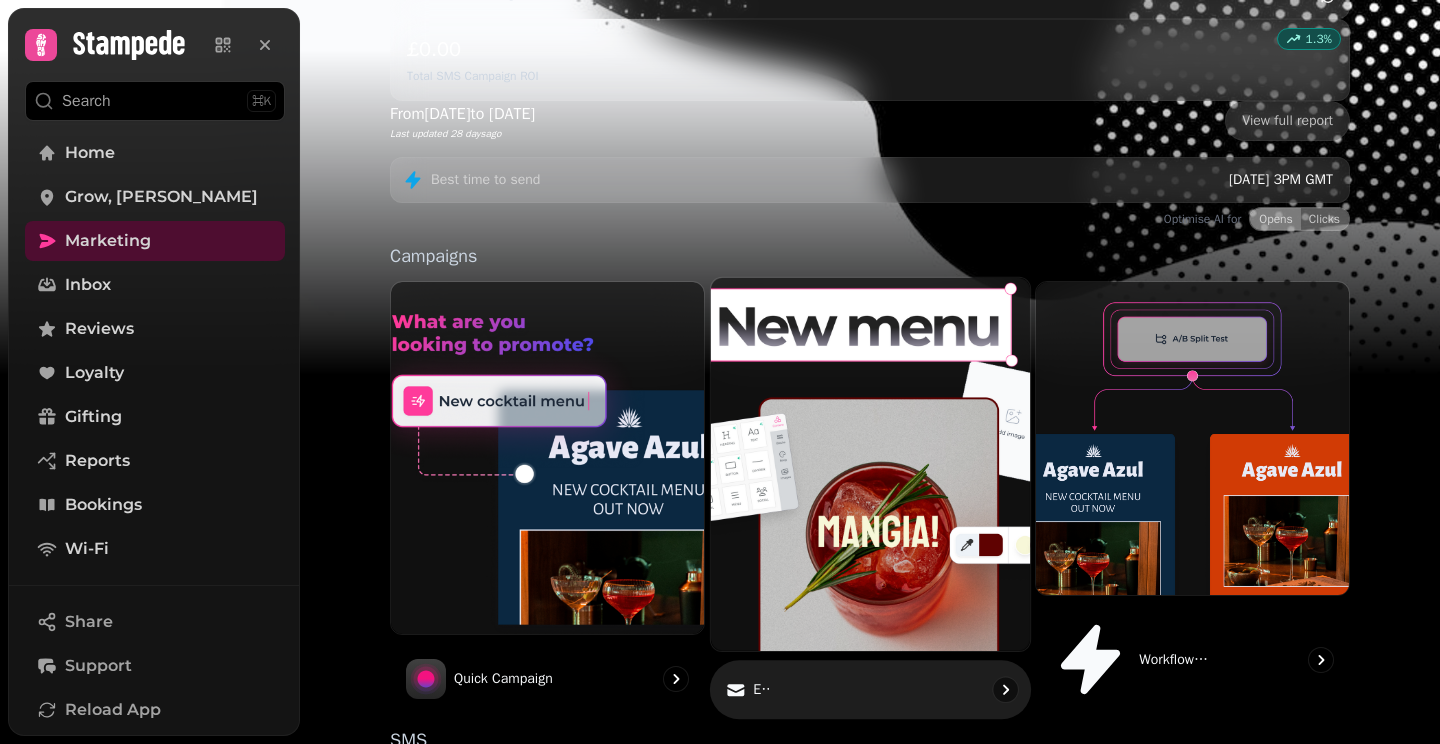 scroll, scrollTop: 345, scrollLeft: 0, axis: vertical 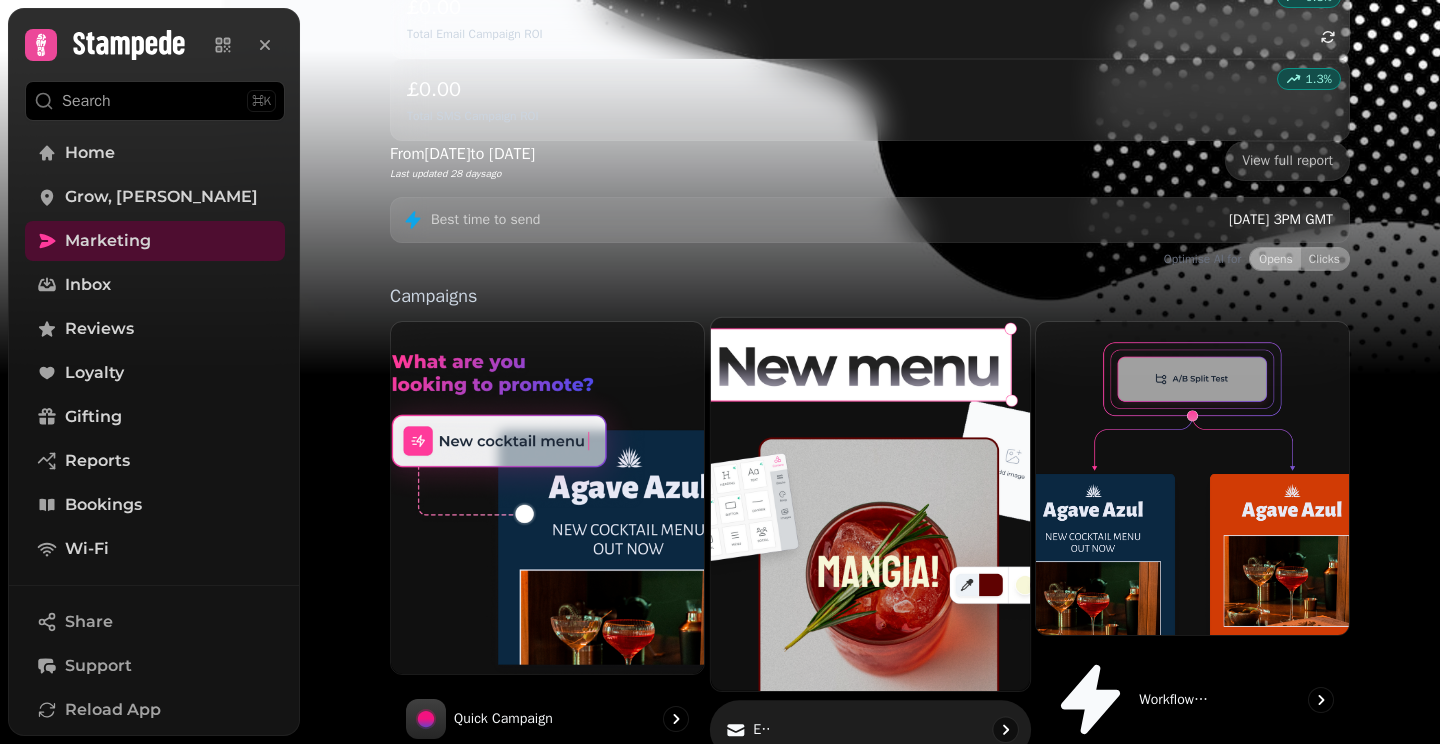 click on "Email" at bounding box center [870, 730] 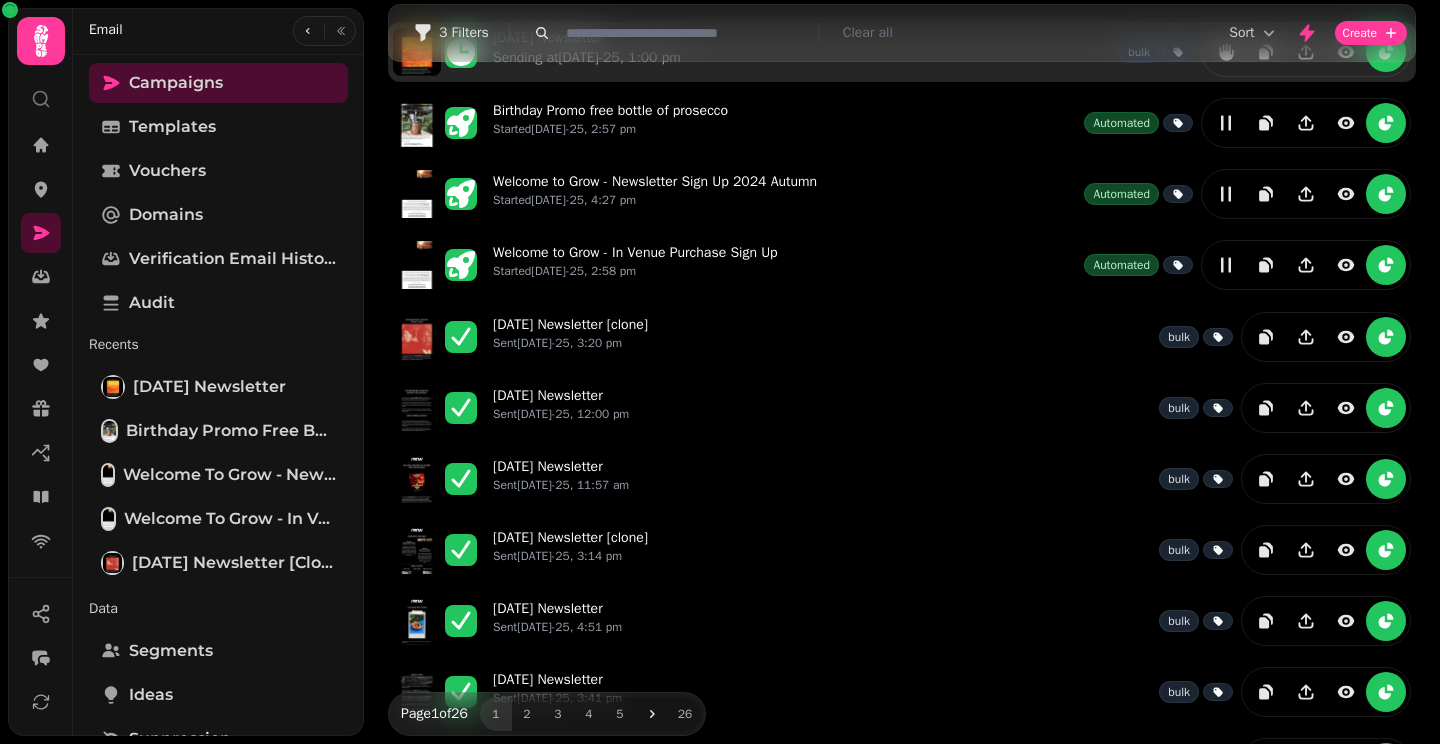 scroll, scrollTop: 0, scrollLeft: 0, axis: both 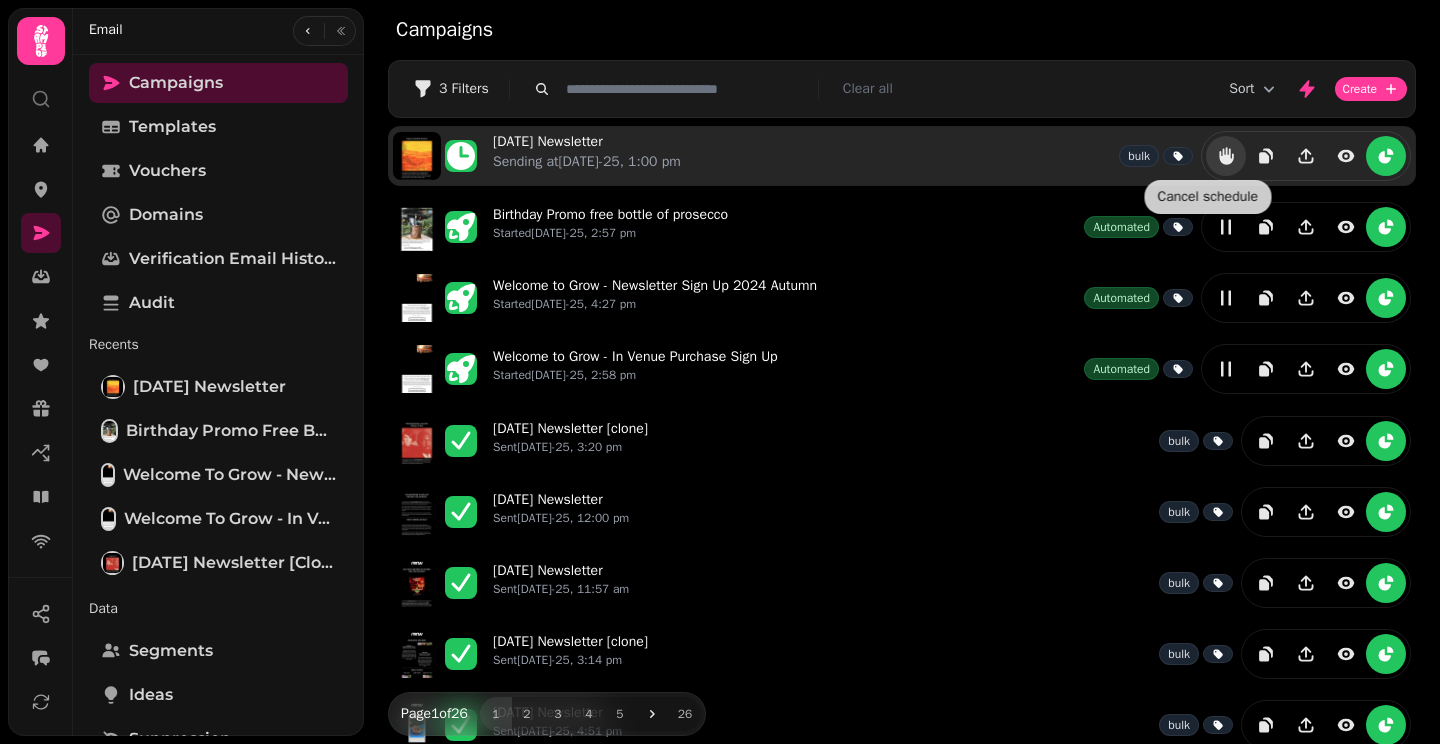 click 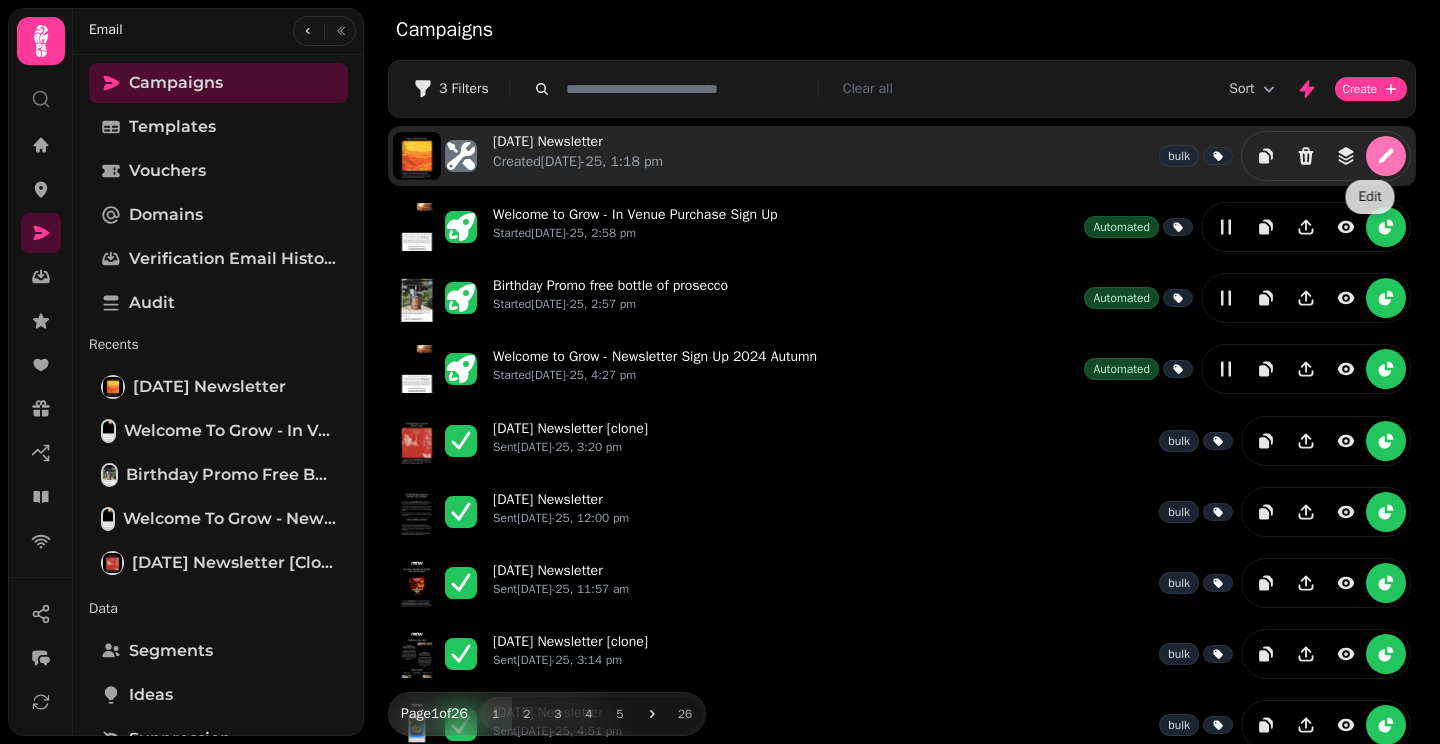 click at bounding box center [1386, 156] 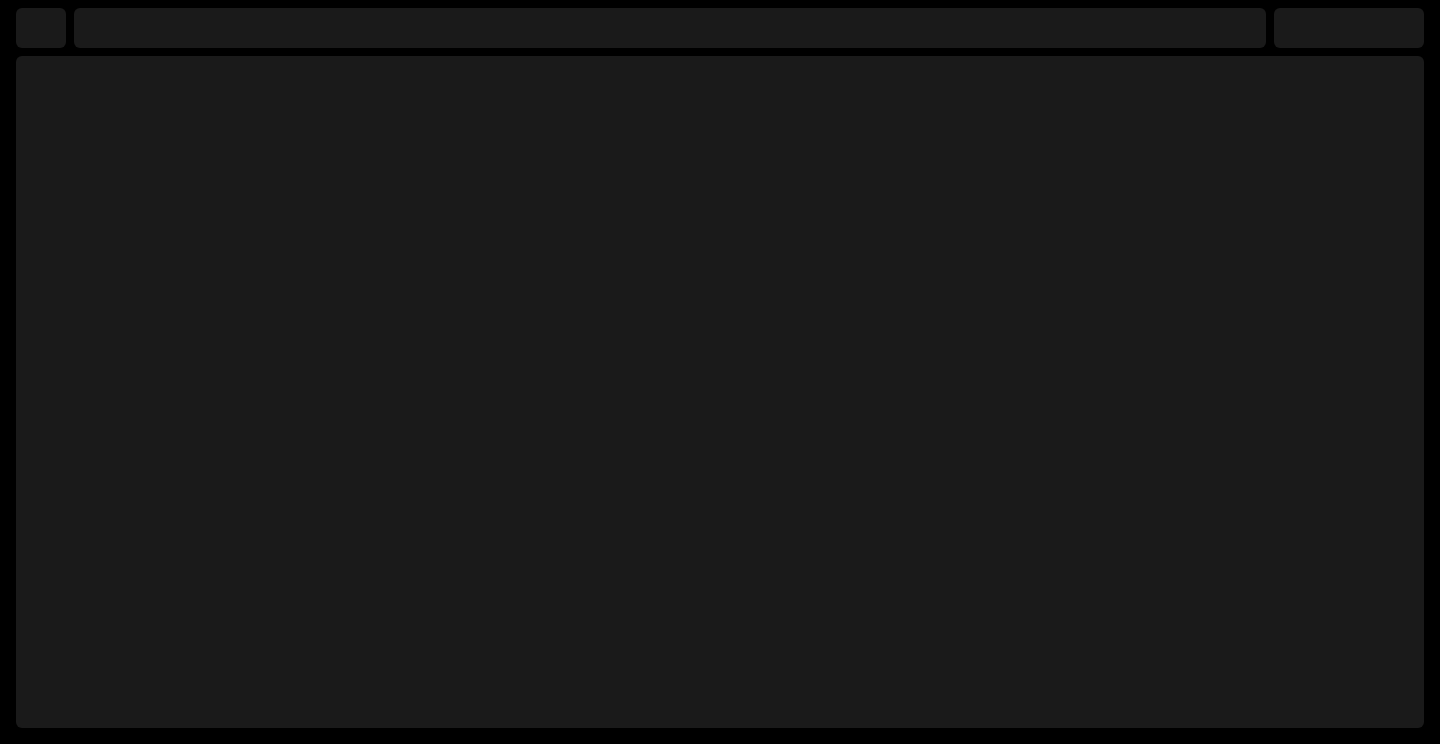 select on "**********" 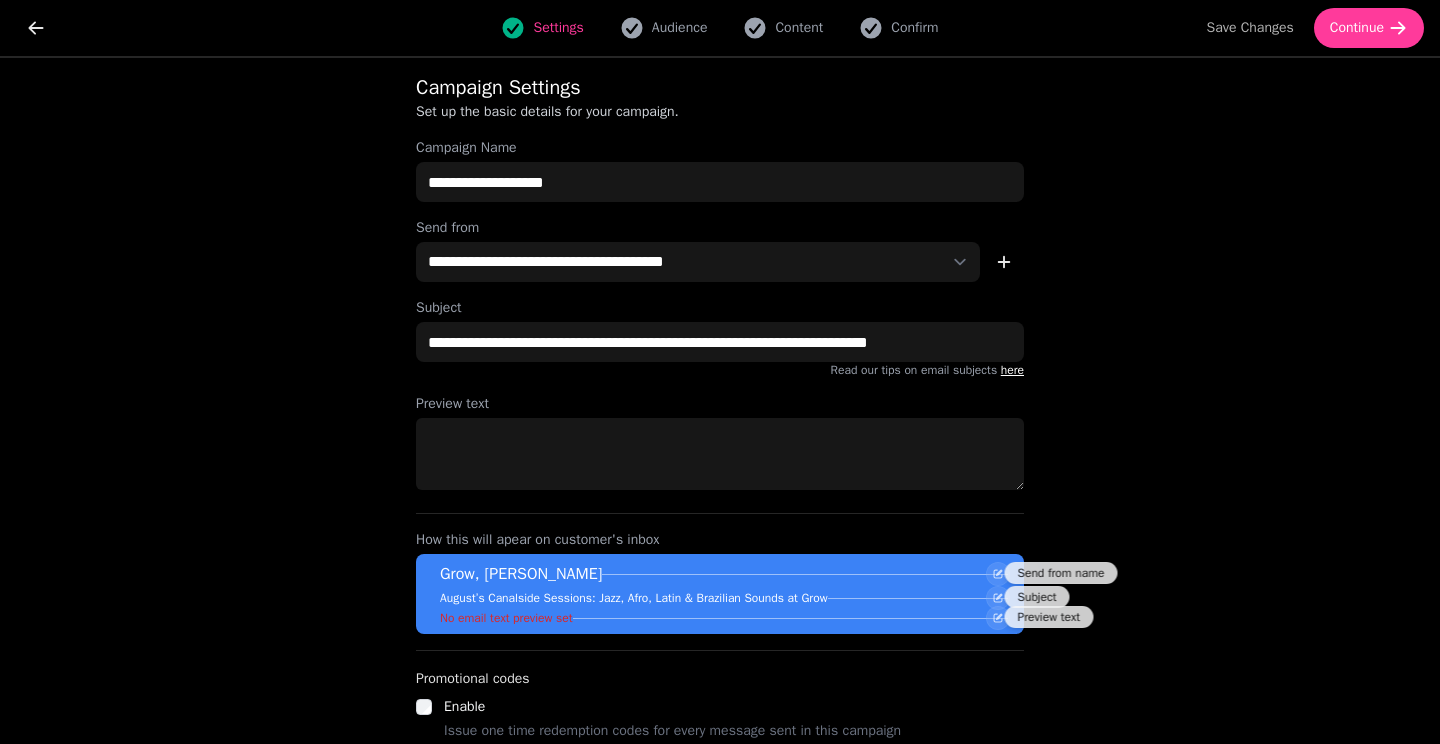 scroll, scrollTop: 14, scrollLeft: 0, axis: vertical 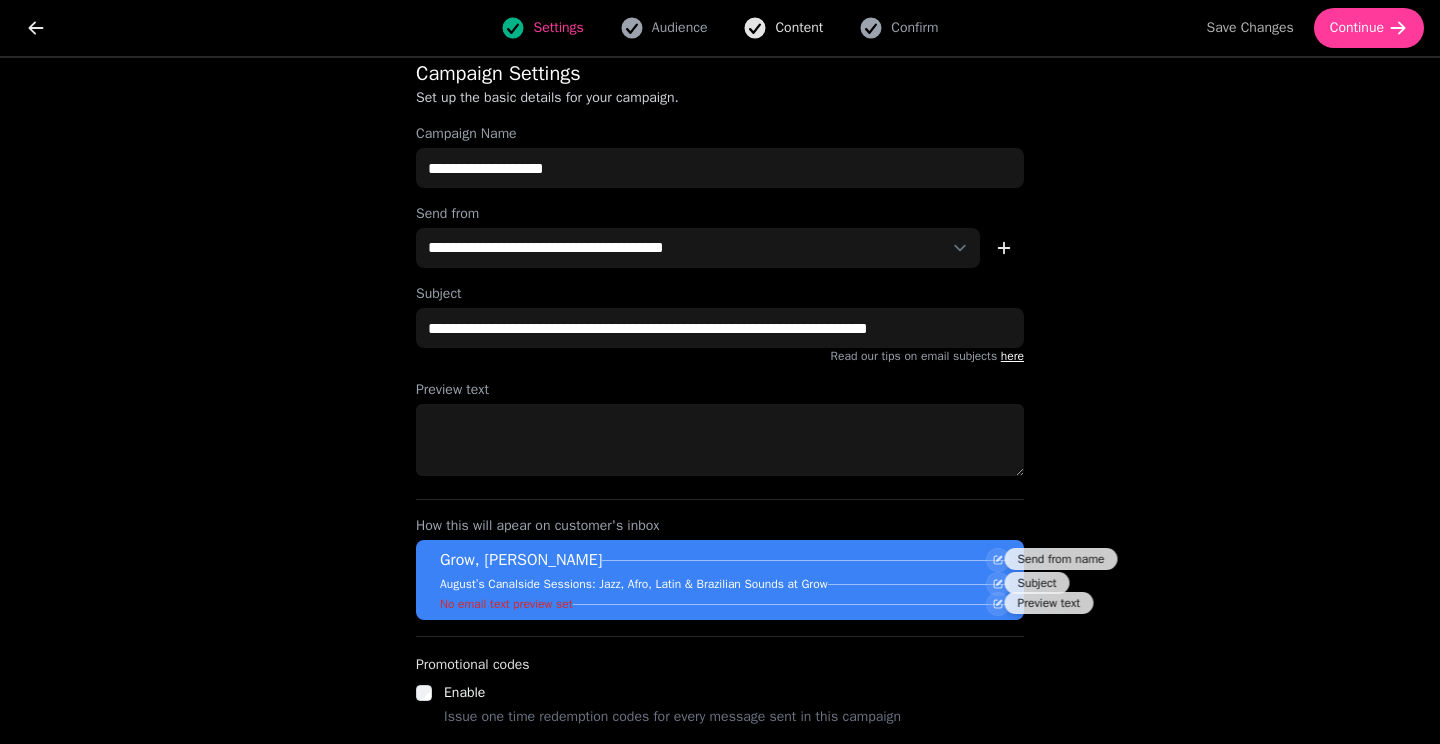 click on "Content" at bounding box center (783, 28) 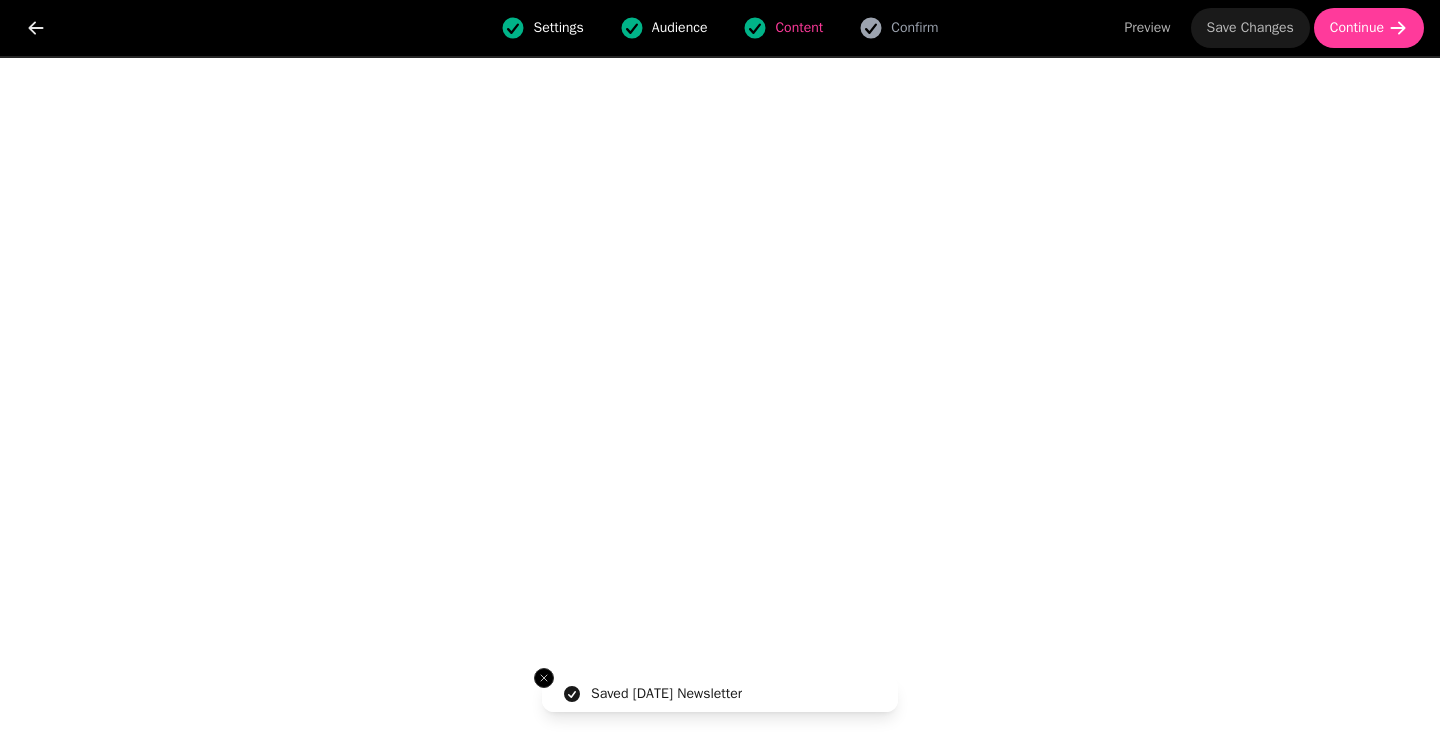 click on "Save Changes" at bounding box center [1250, 28] 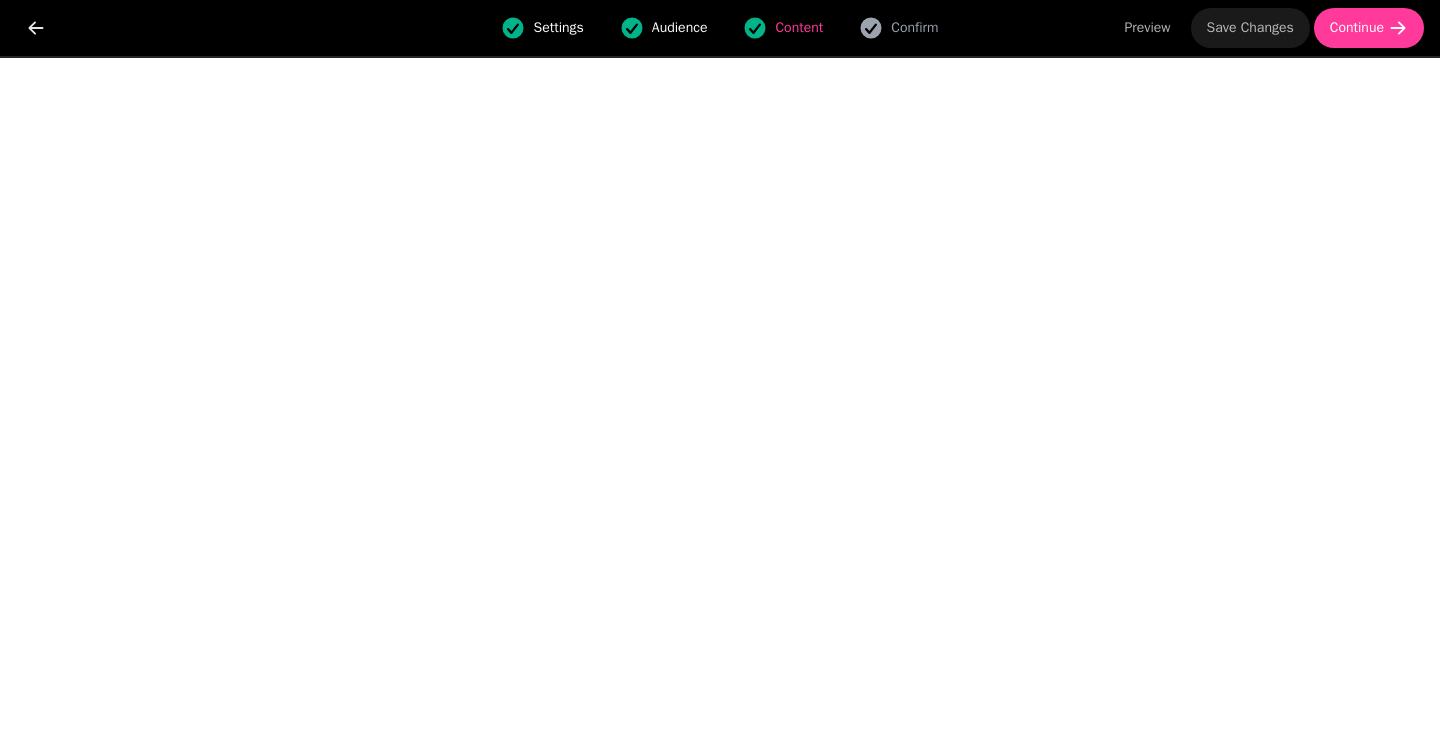 click on "Save Changes" at bounding box center (1250, 28) 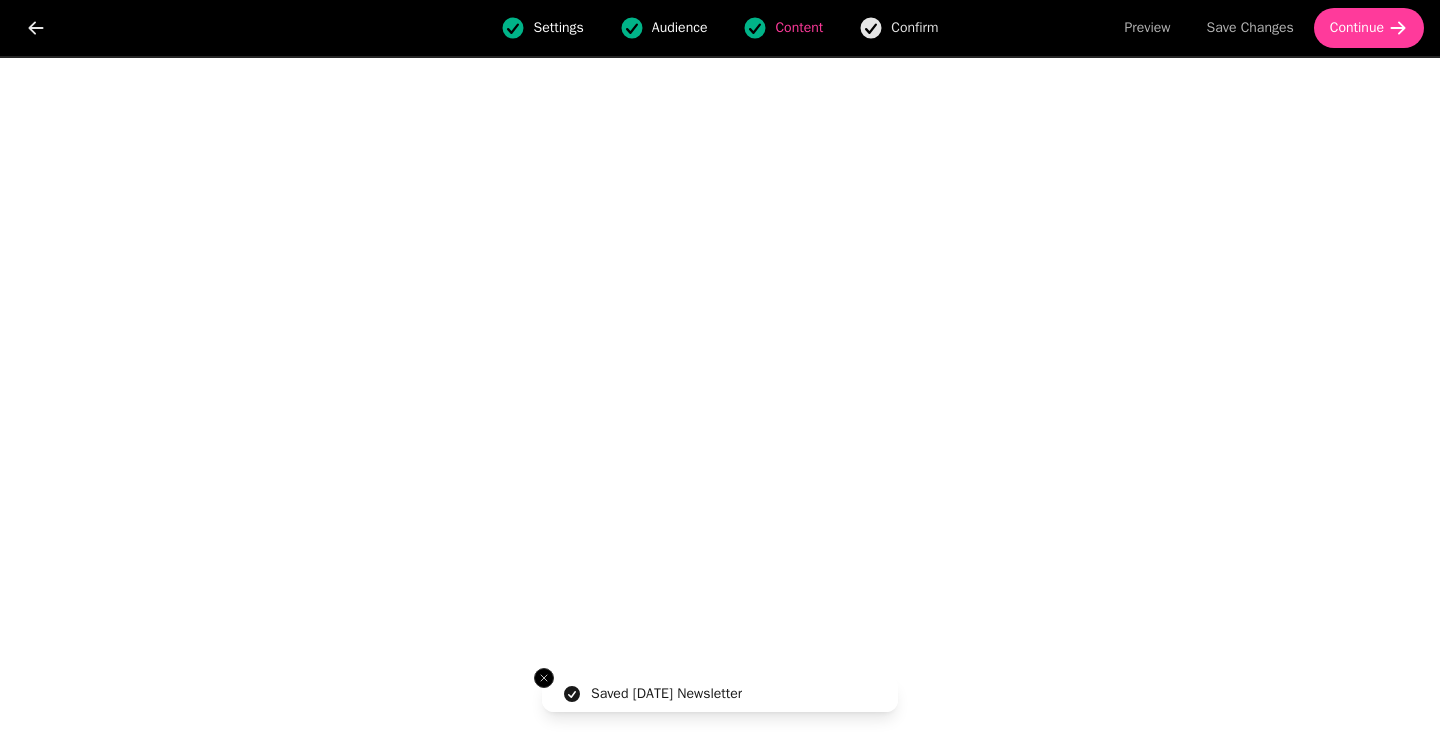 click on "Confirm" at bounding box center (914, 28) 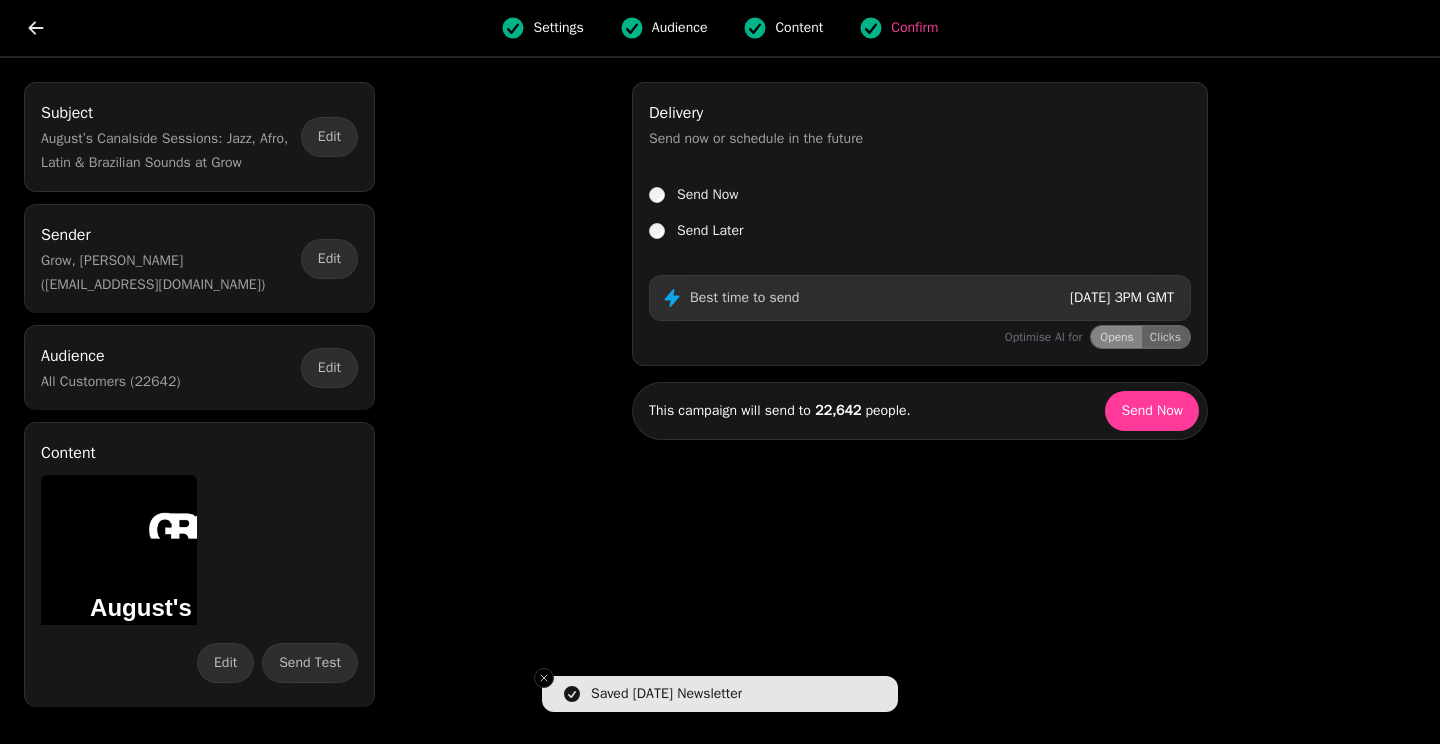 scroll, scrollTop: 0, scrollLeft: 0, axis: both 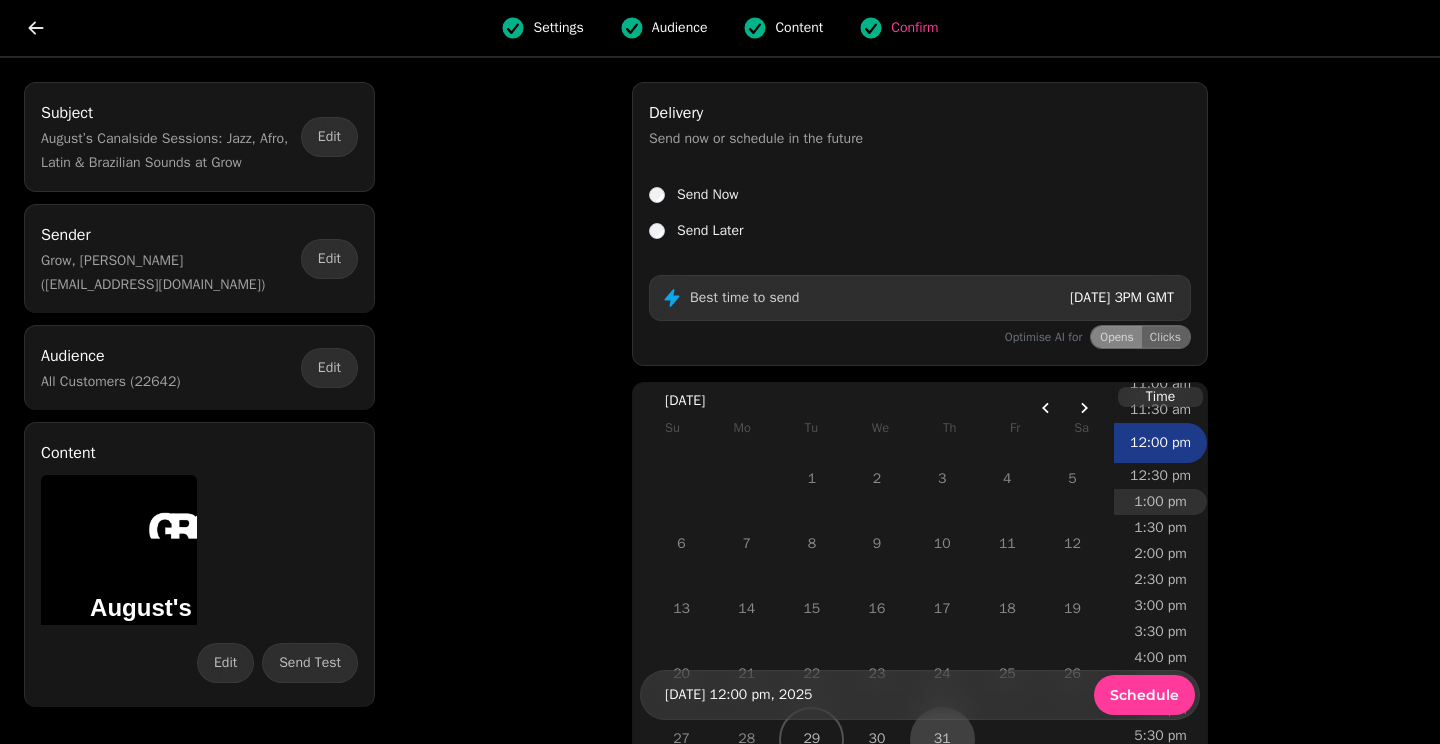 click on "1:00 pm" at bounding box center (1160, 502) 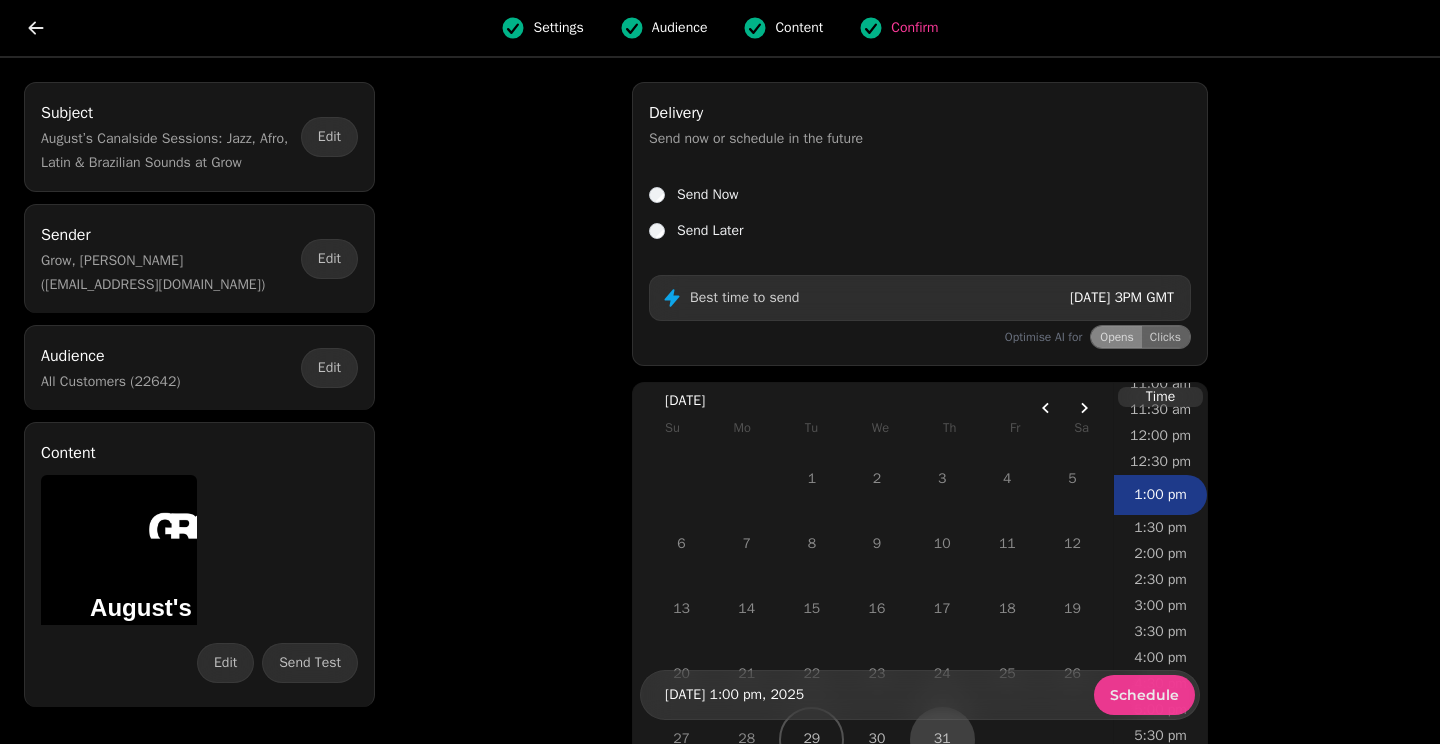 click on "Schedule" at bounding box center (1144, 695) 